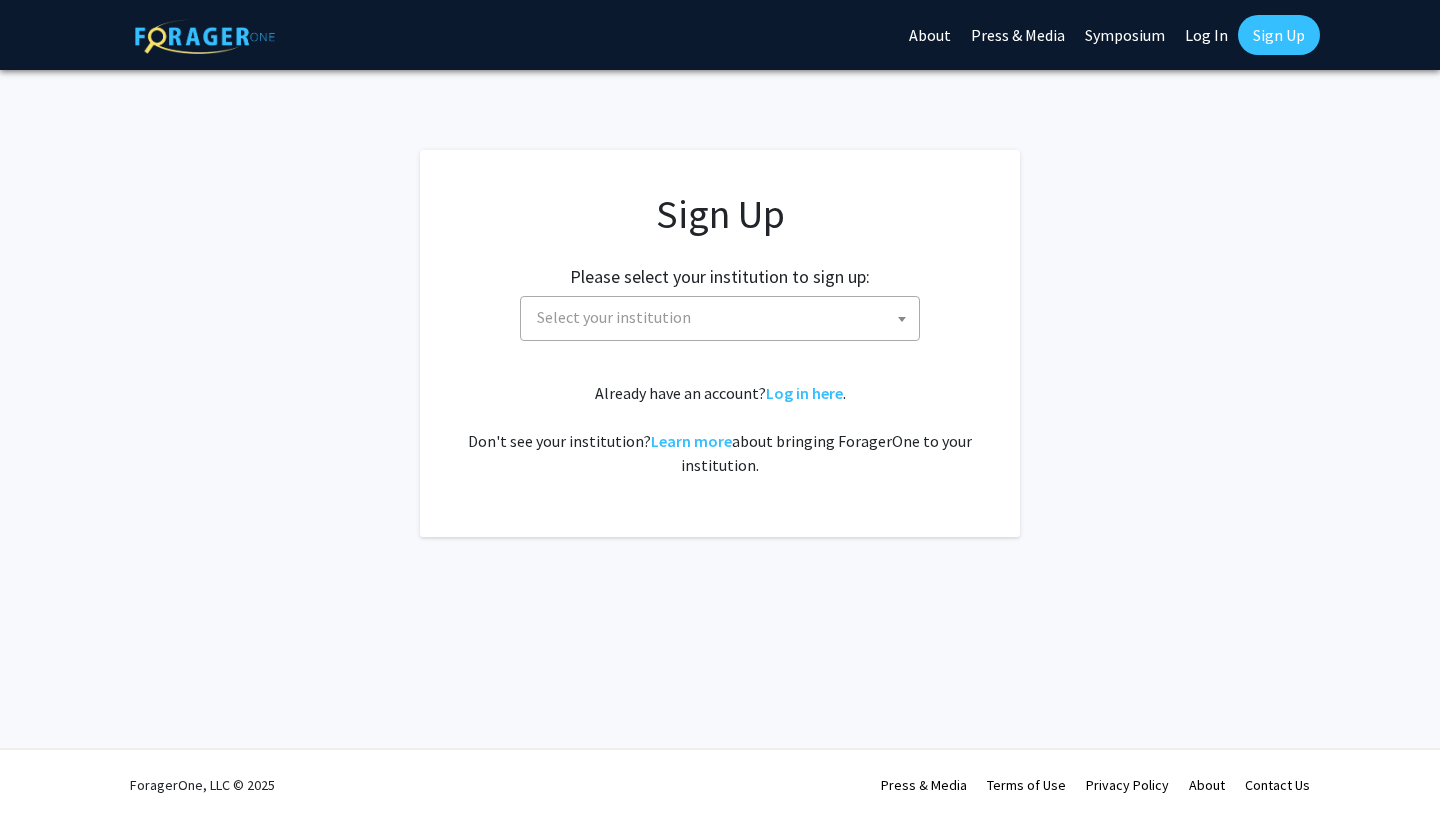 scroll, scrollTop: 0, scrollLeft: 0, axis: both 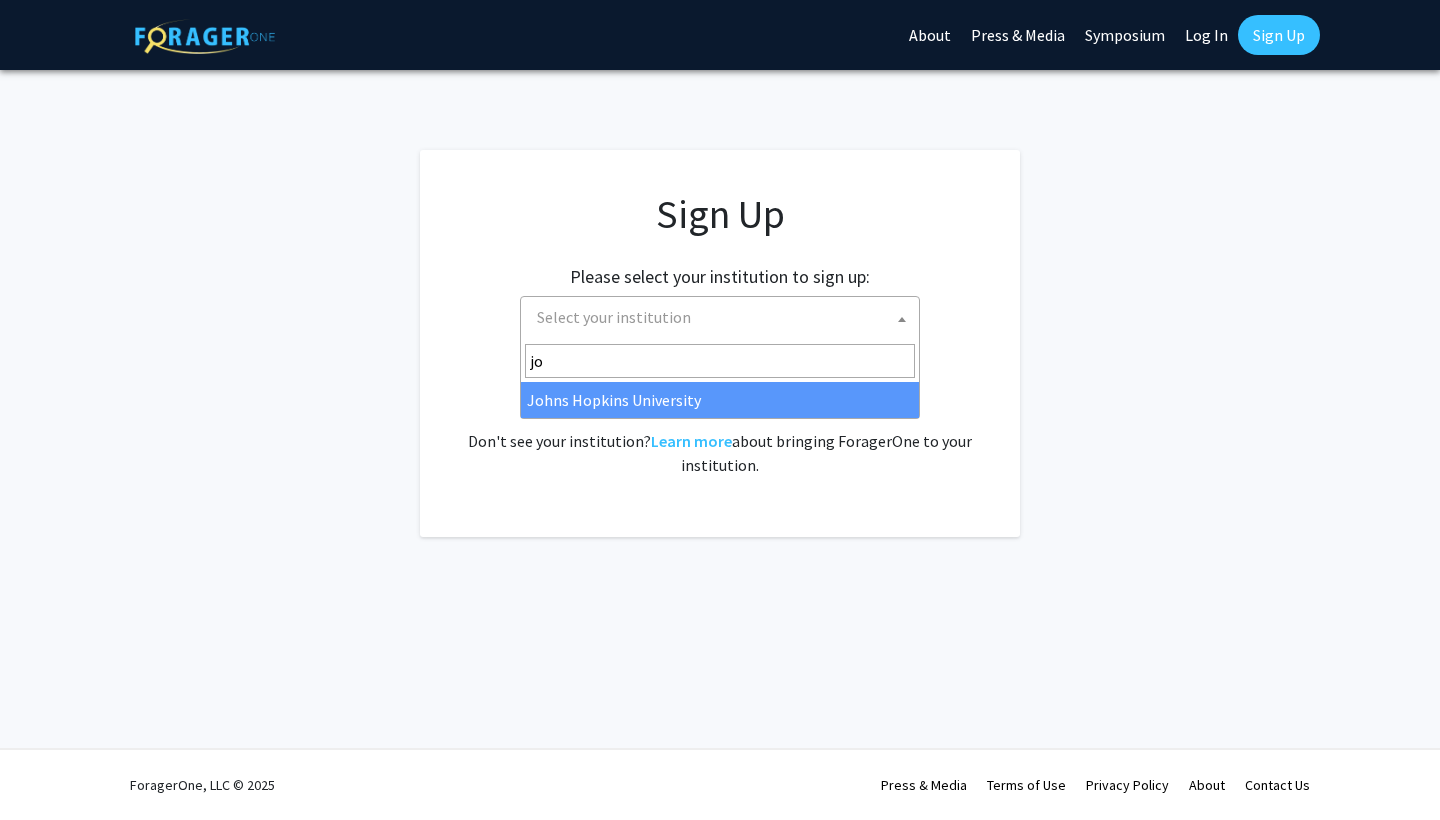 type on "jo" 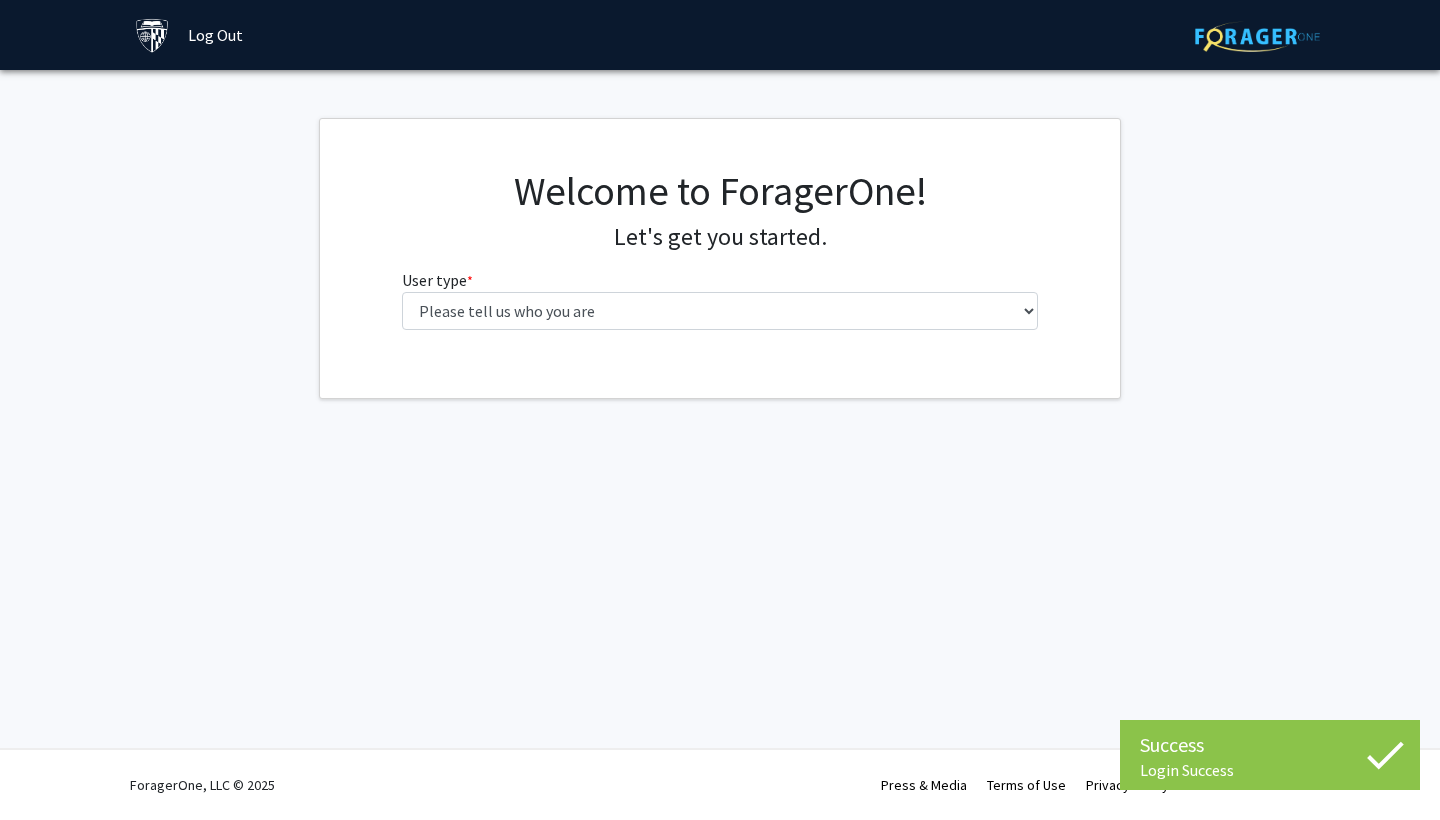 scroll, scrollTop: 0, scrollLeft: 0, axis: both 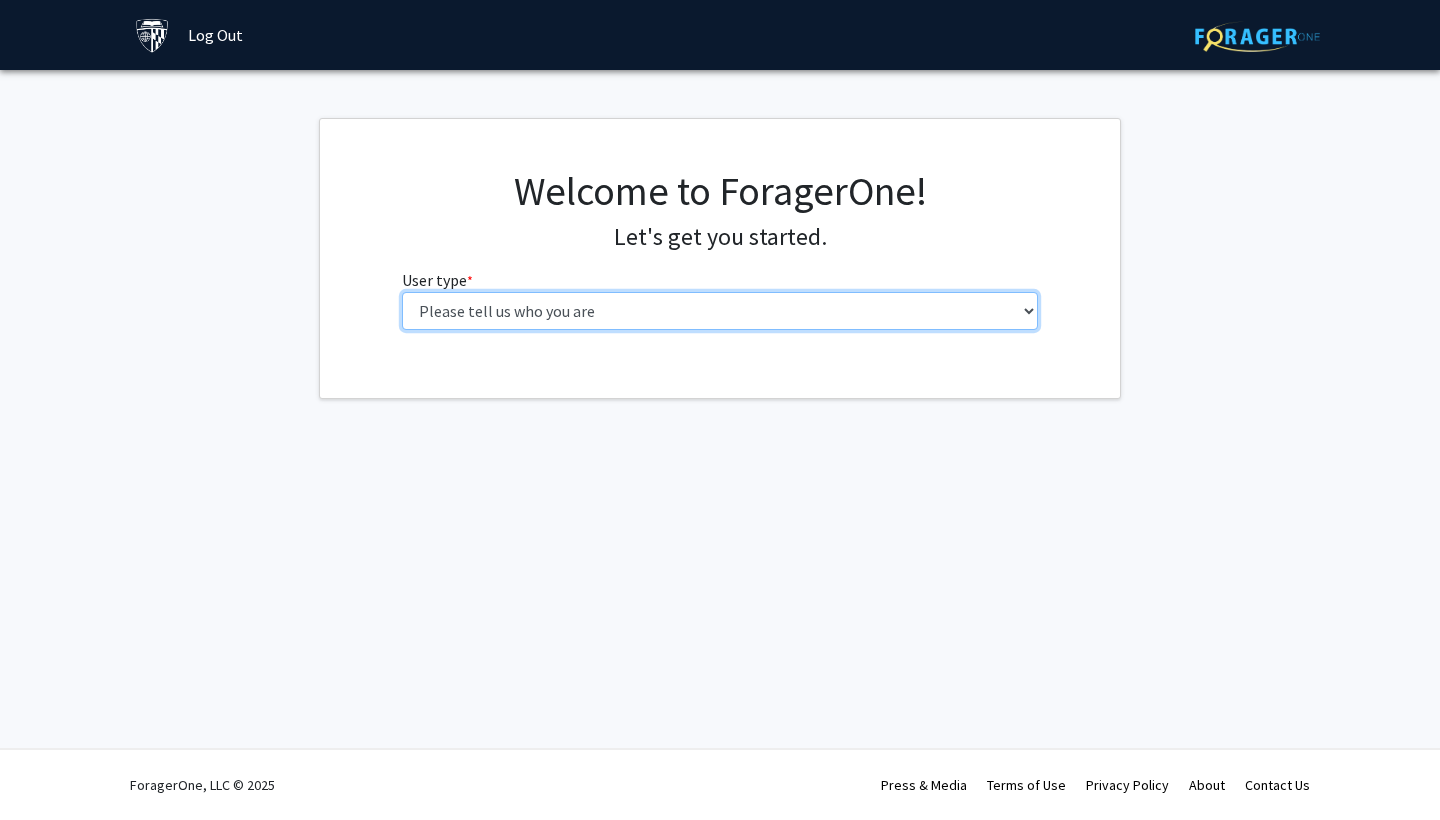select on "2: masters" 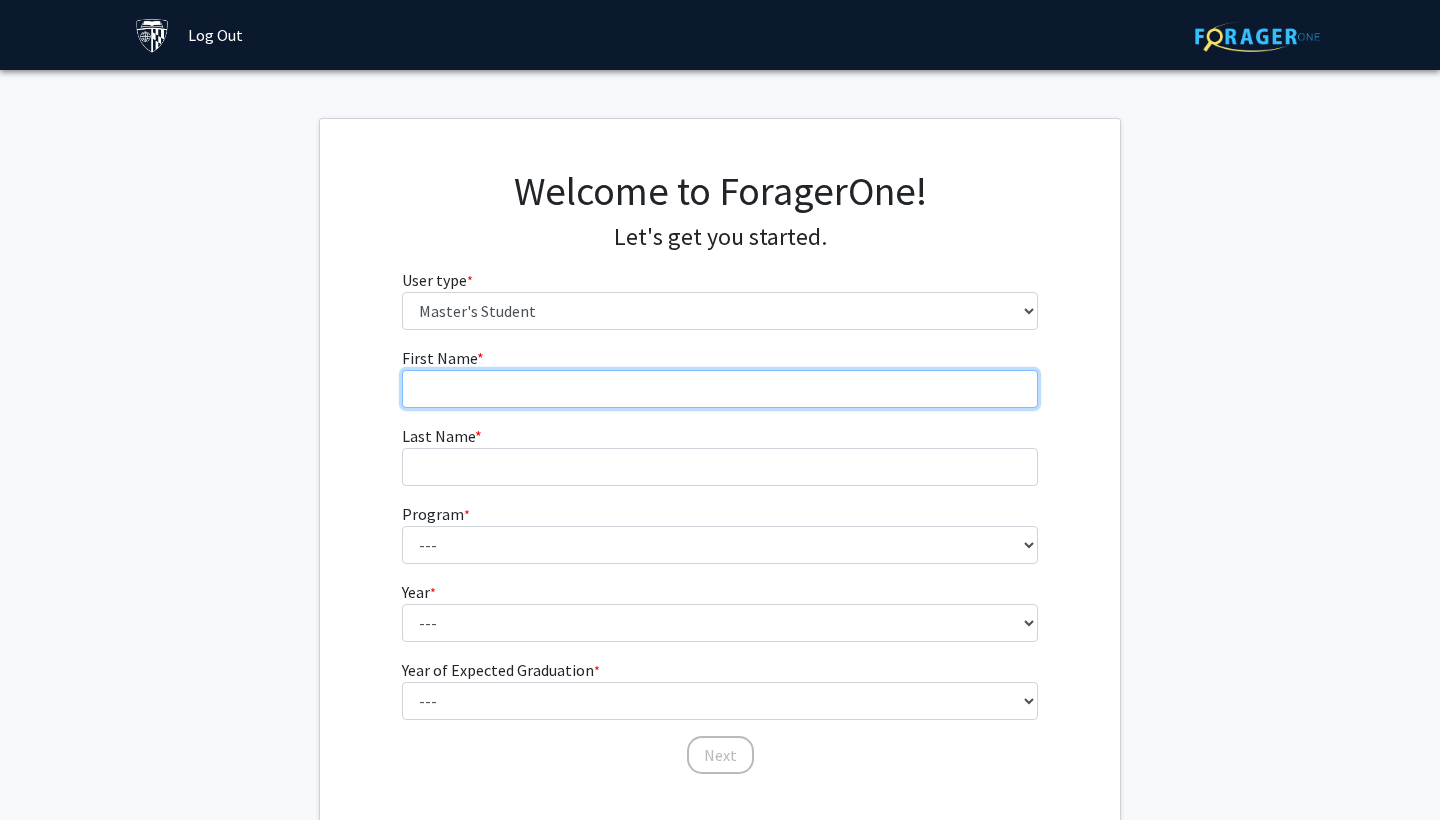 click on "First Name * required" at bounding box center (720, 389) 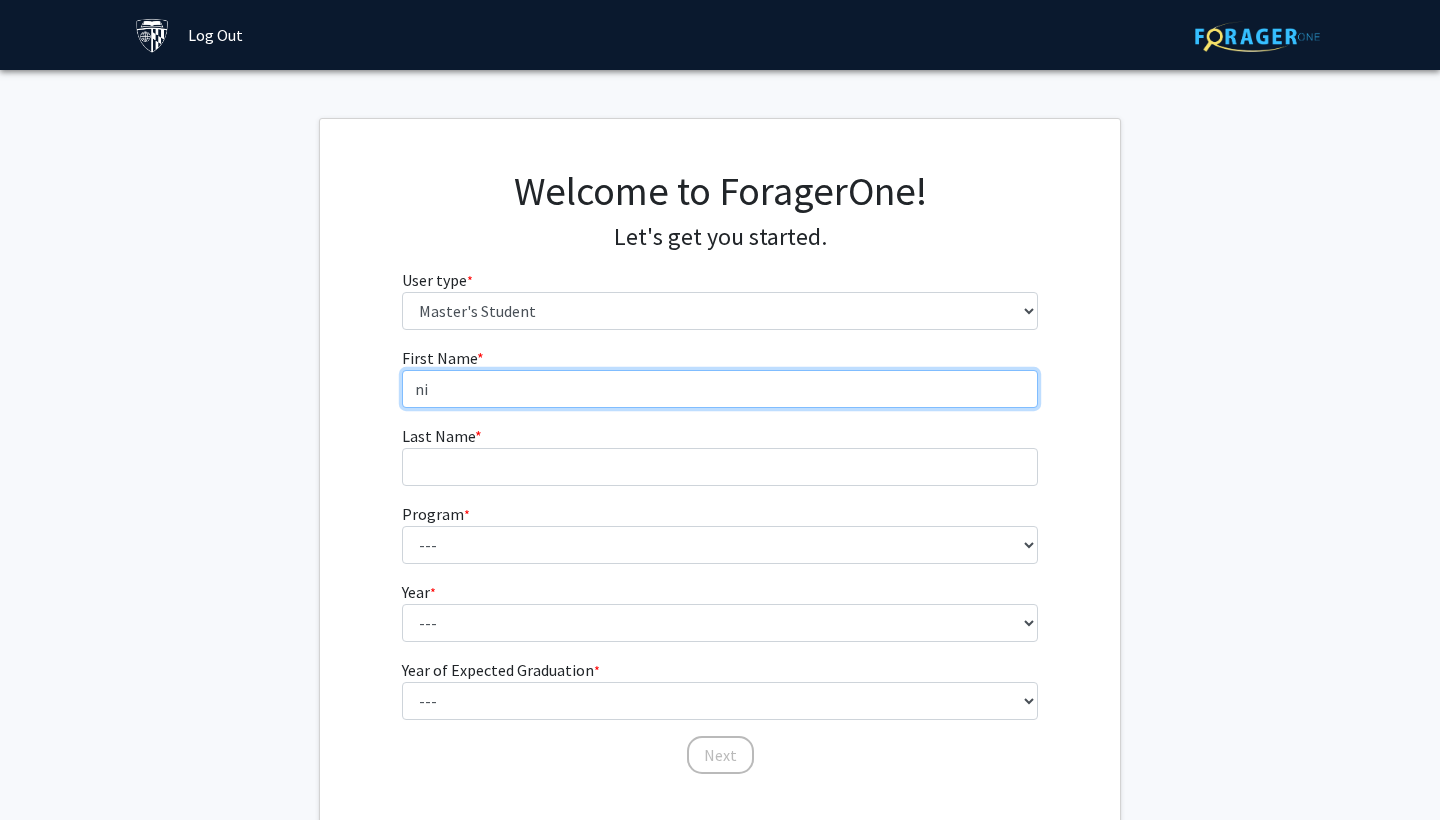 type on "n" 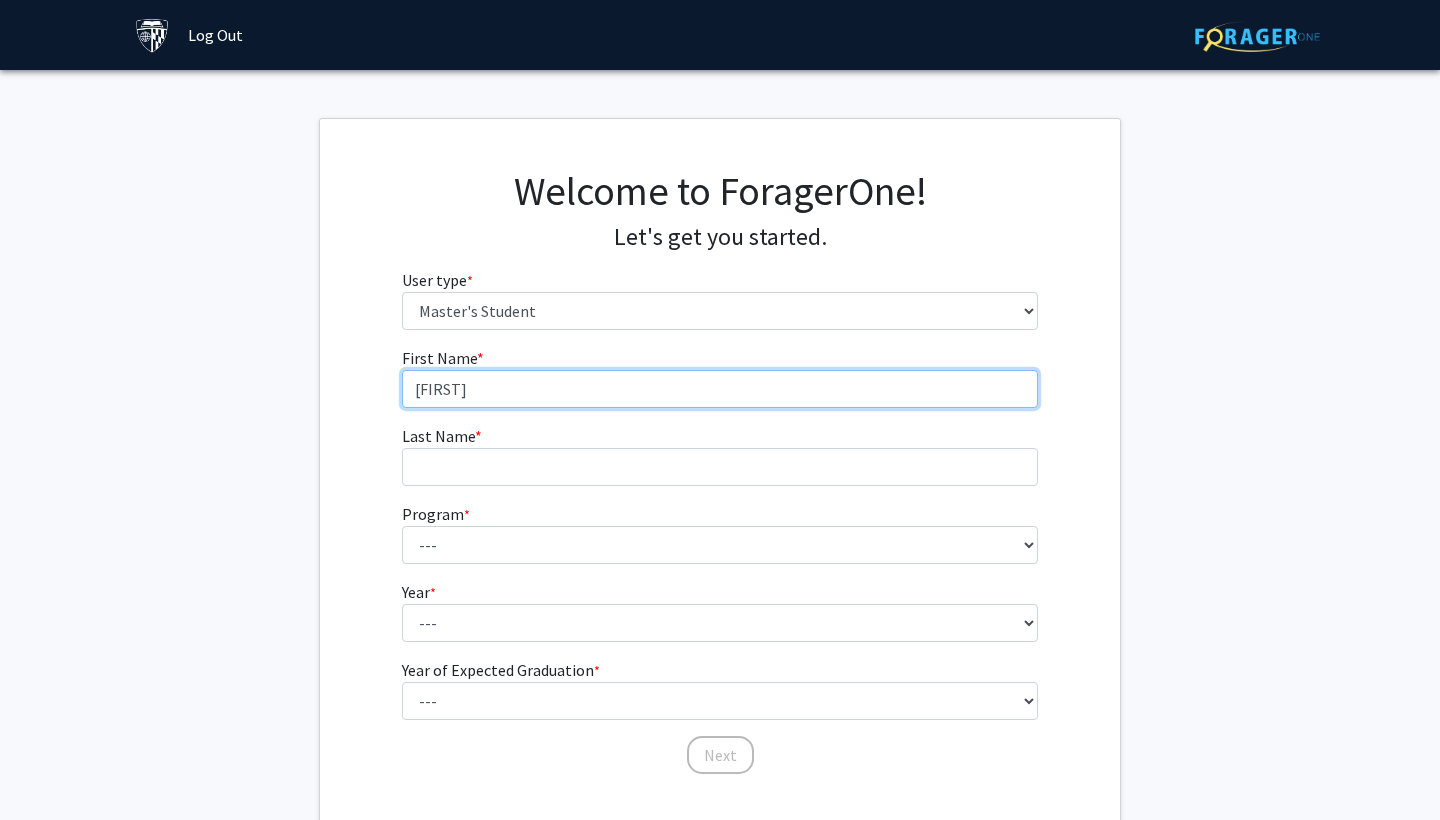 type on "[FIRST]" 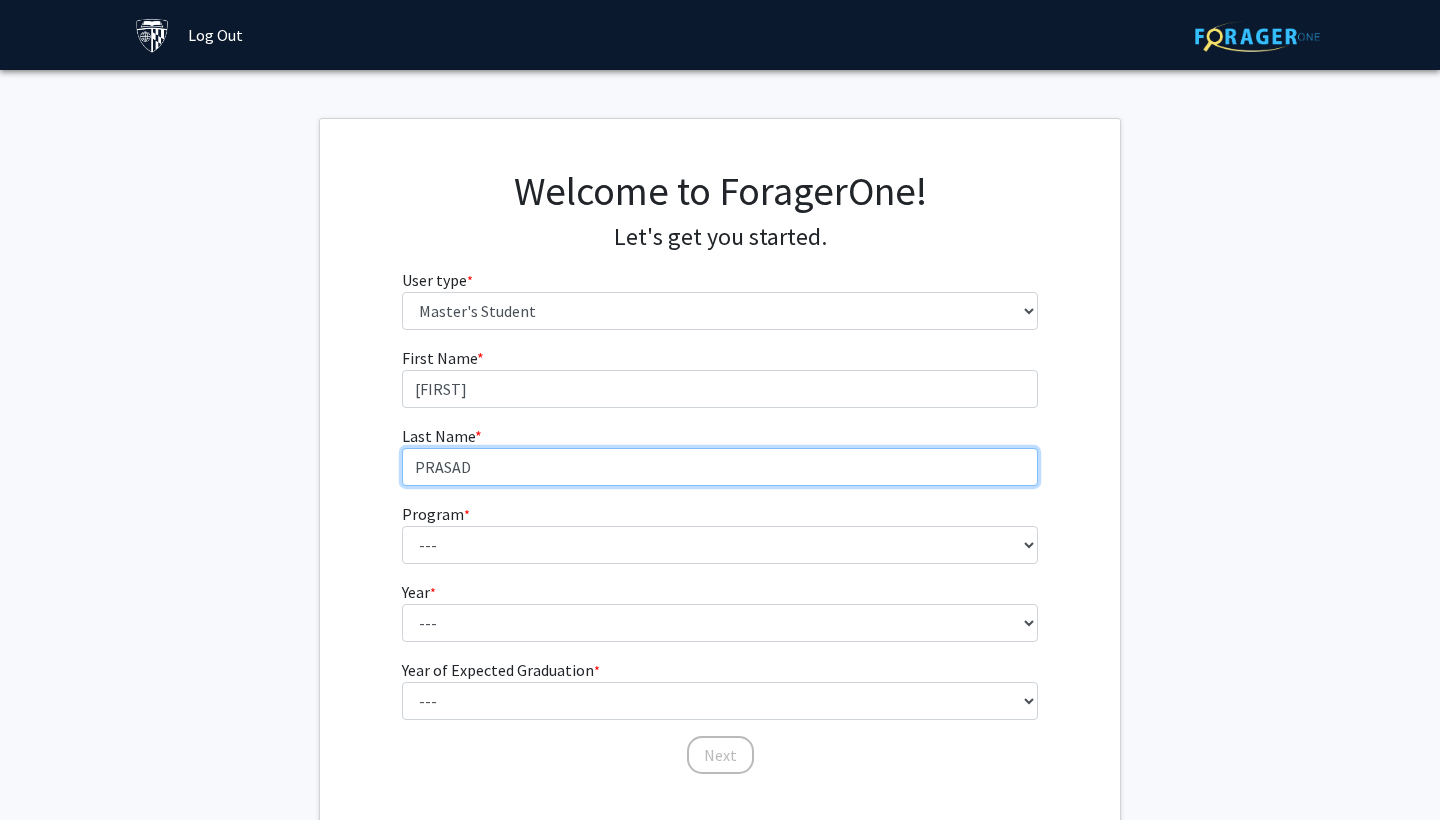 type on "PRASAD" 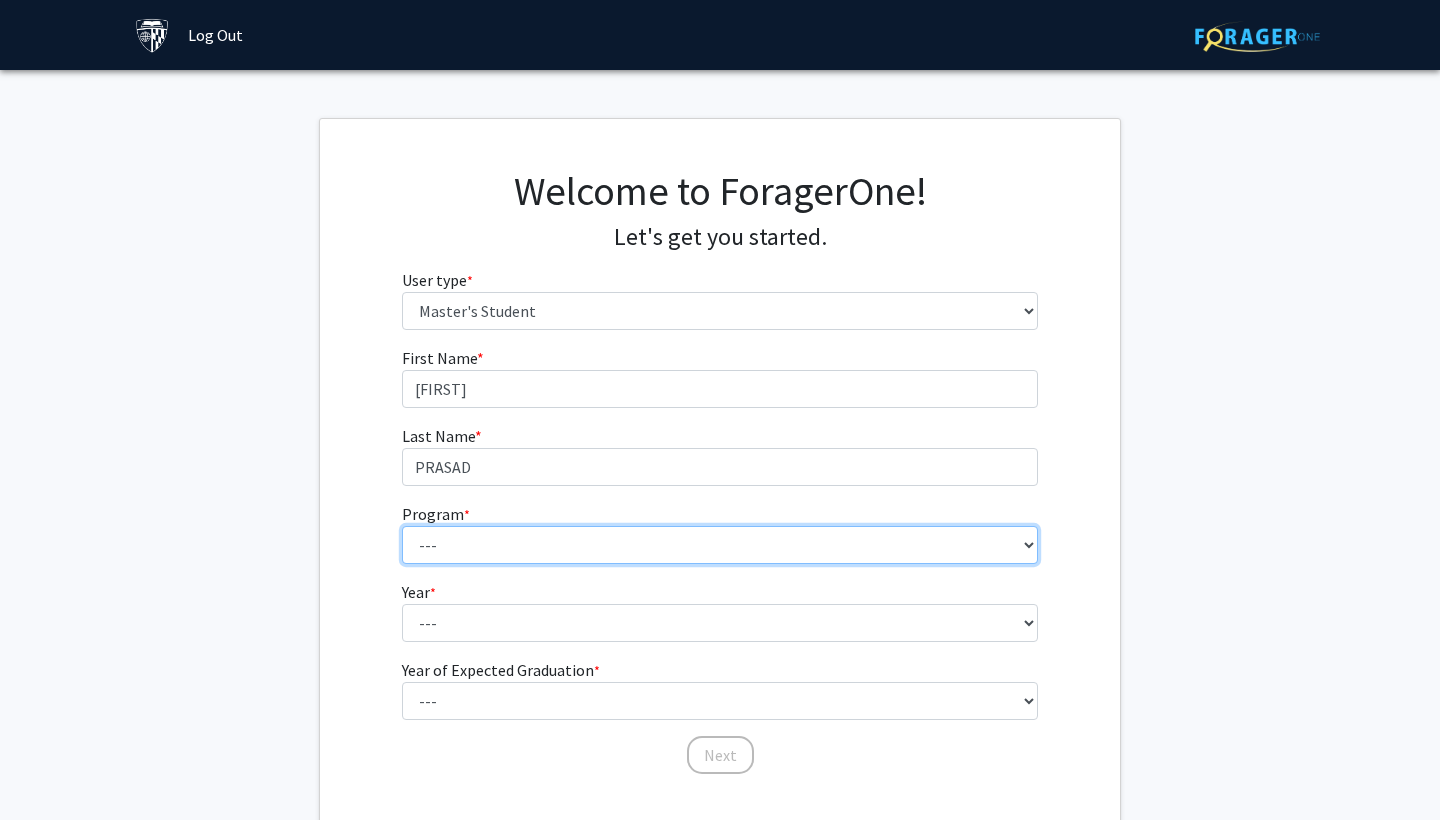 select on "106: 101" 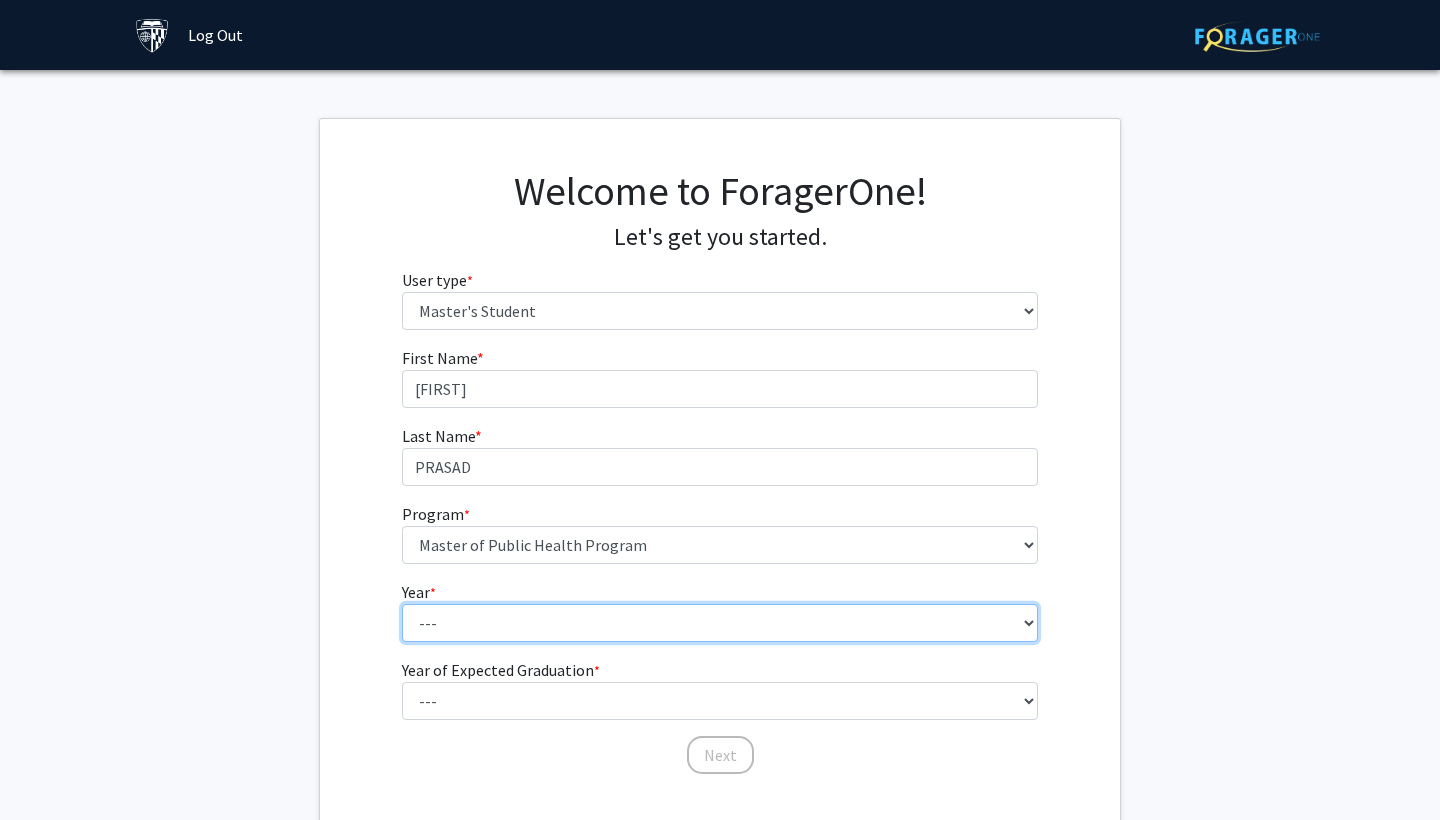select on "1: first_year" 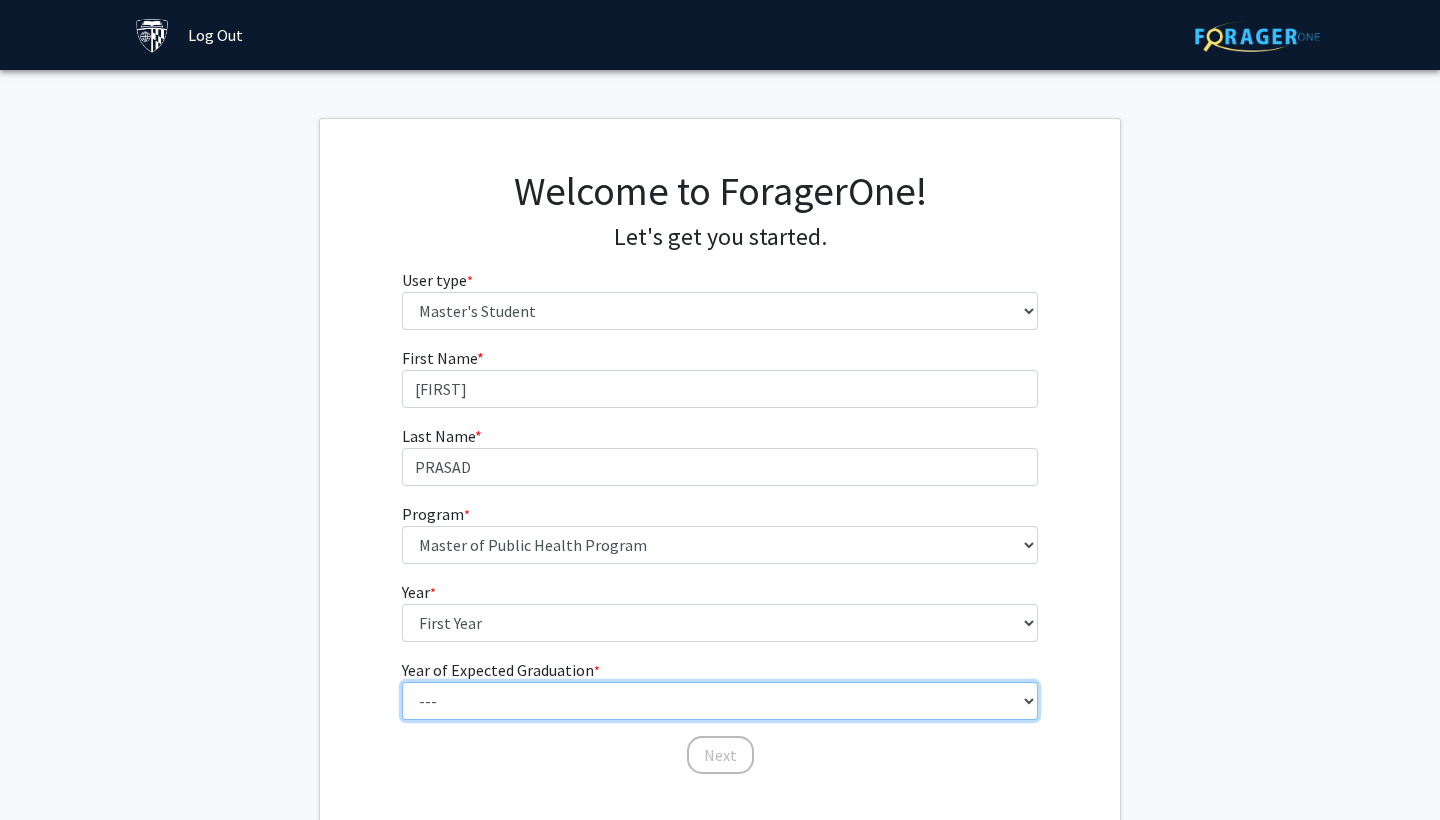 select on "2: 2026" 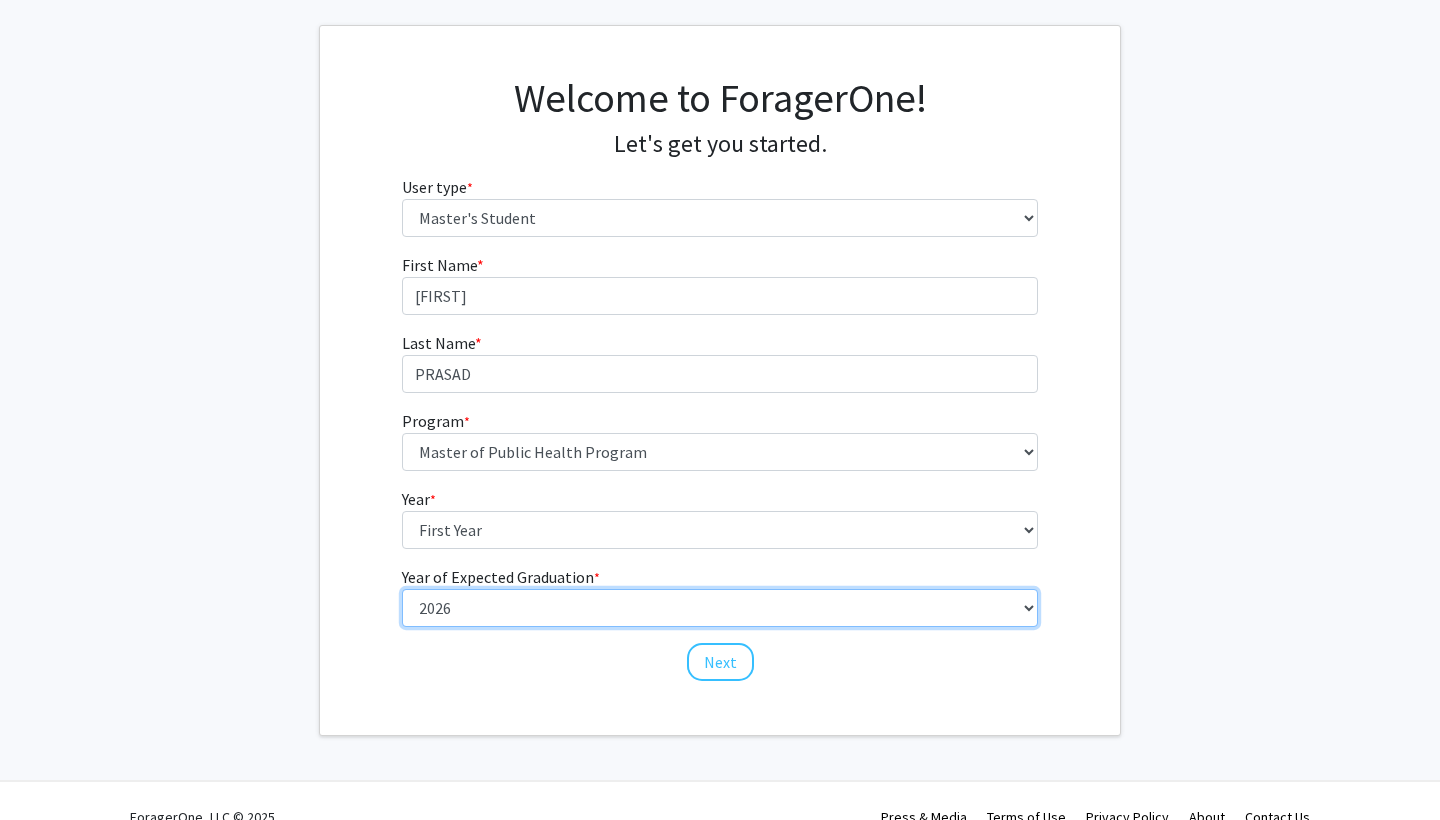 scroll, scrollTop: 103, scrollLeft: 0, axis: vertical 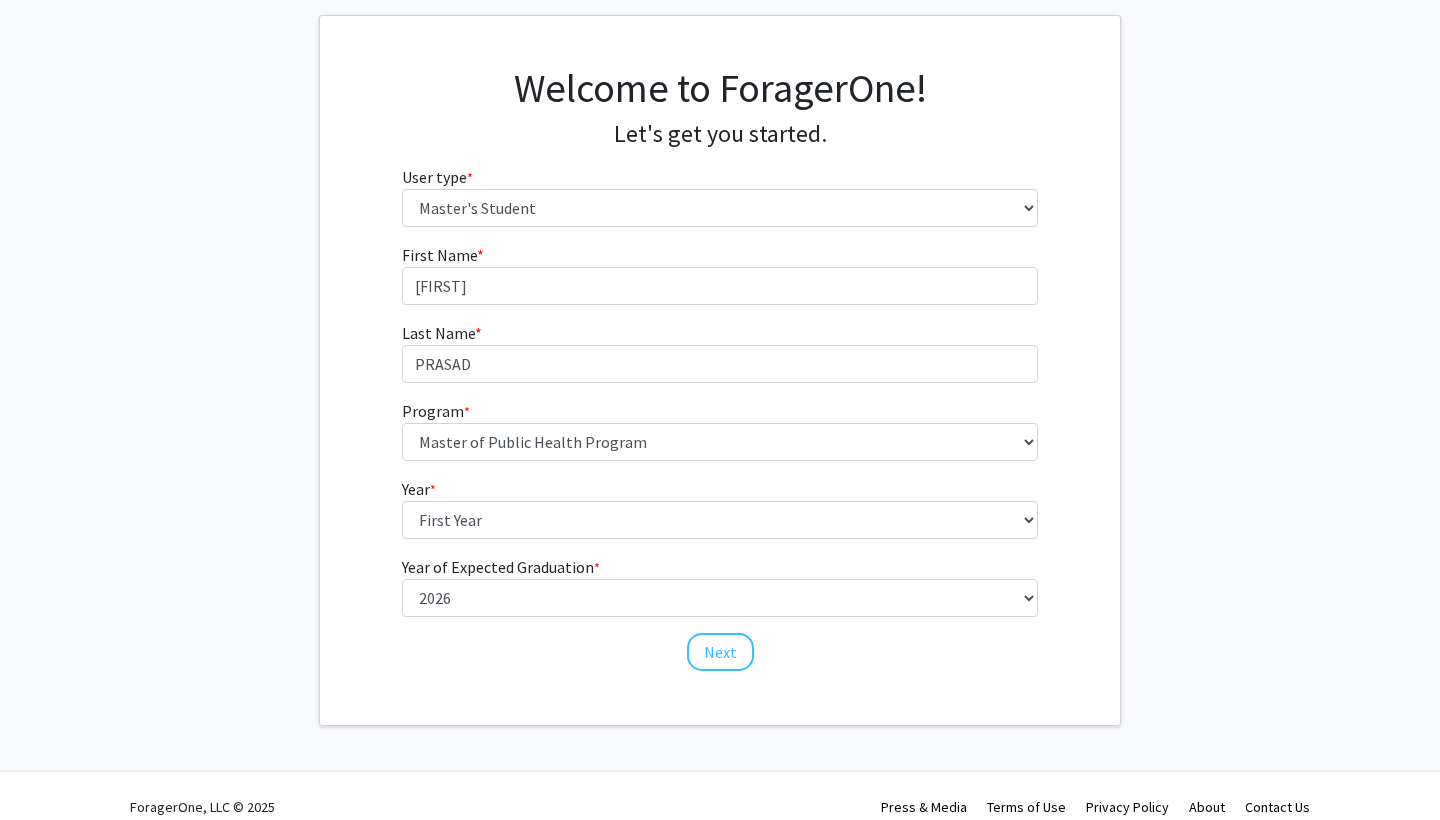 click on "Next" 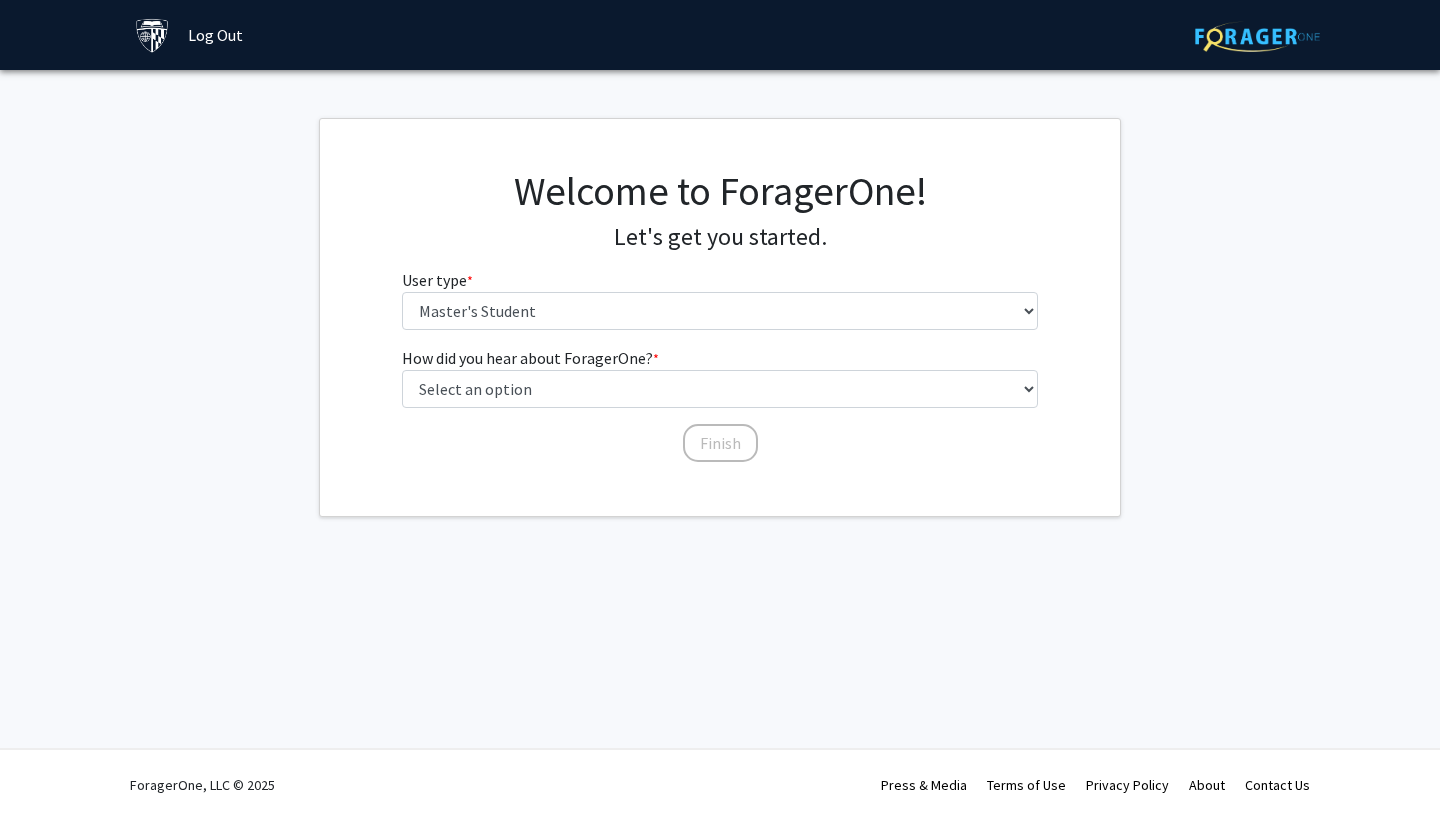 scroll, scrollTop: 0, scrollLeft: 0, axis: both 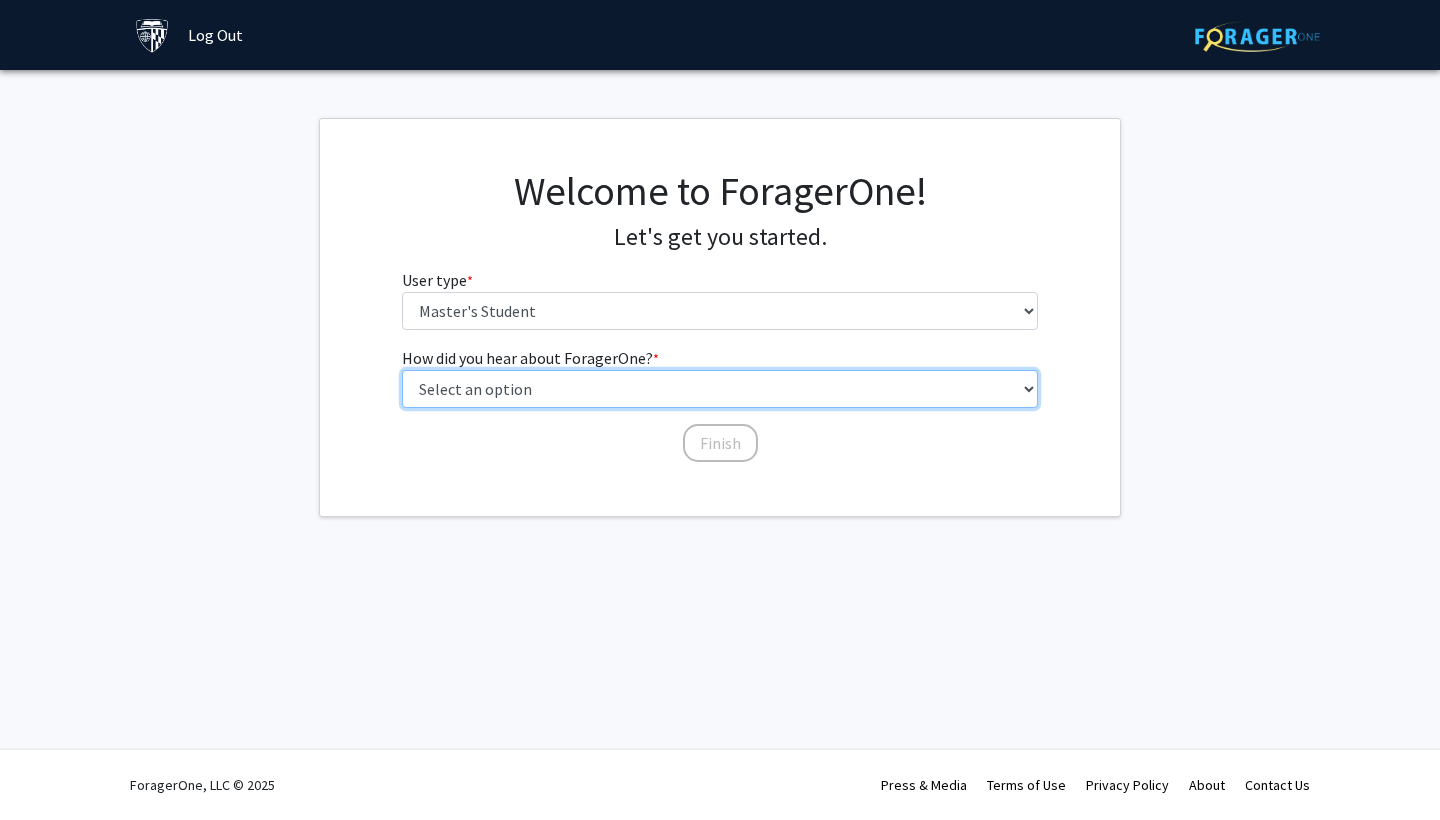 select on "3: university_website" 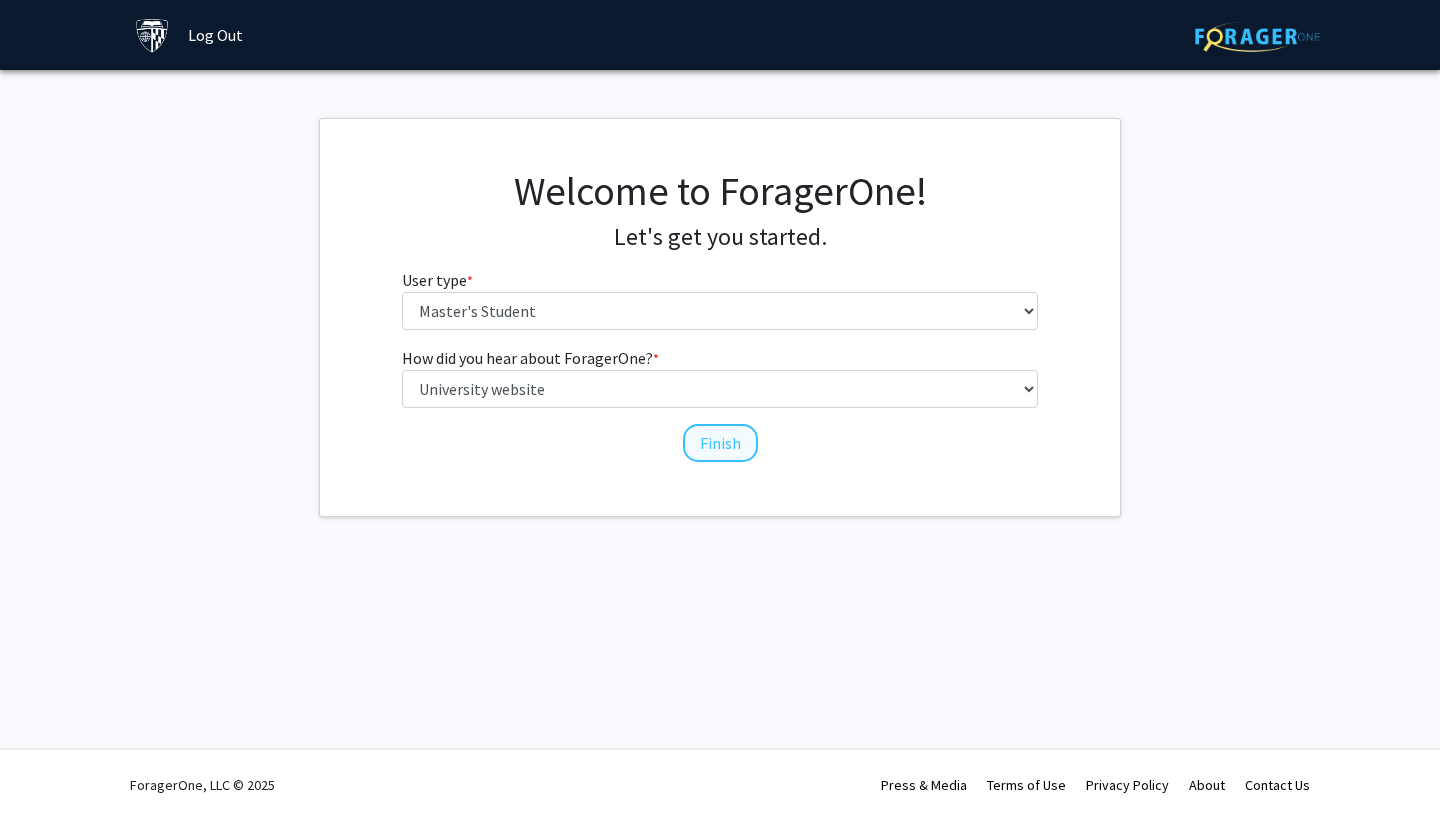 click on "Finish" 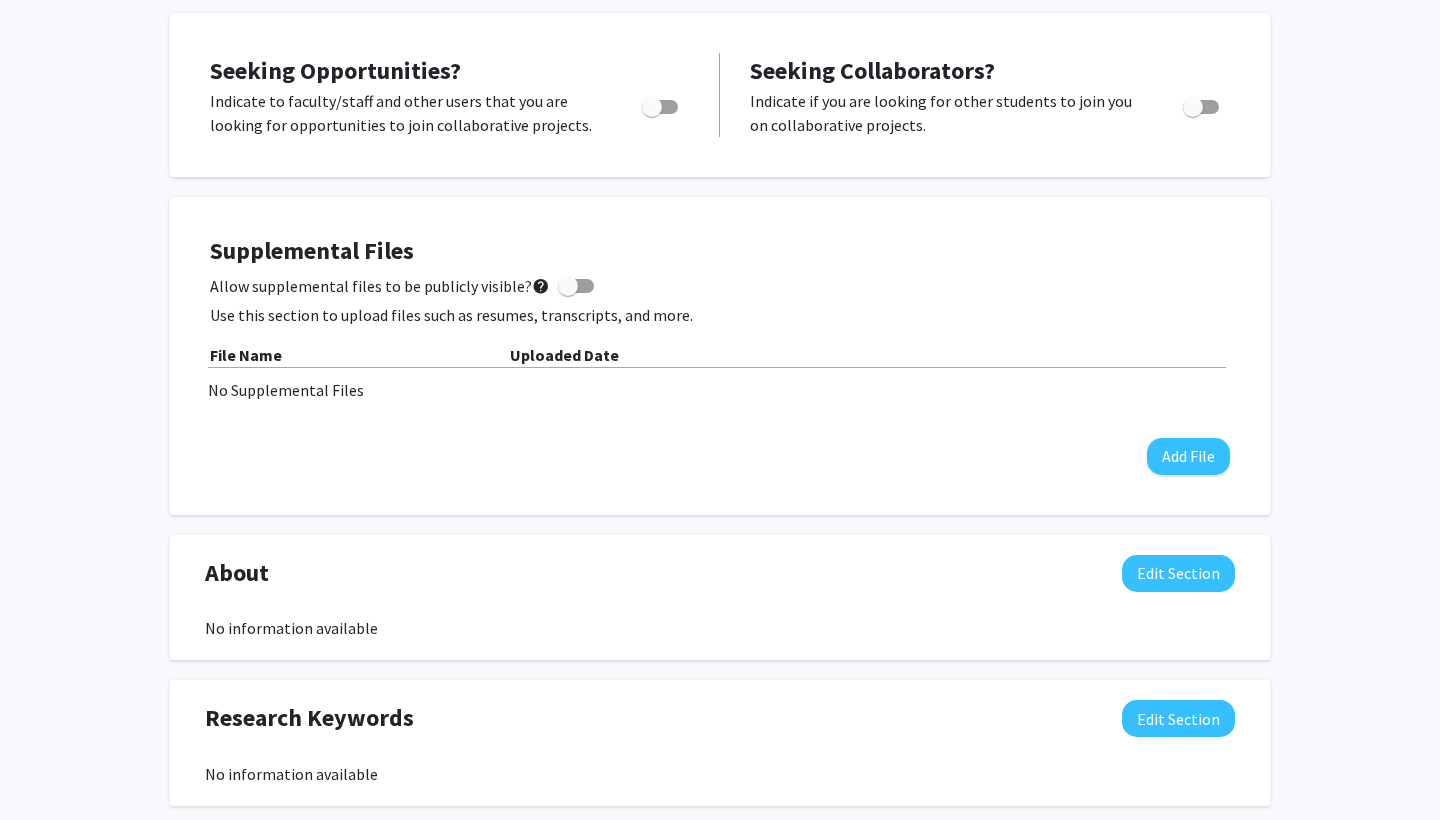scroll, scrollTop: 368, scrollLeft: 0, axis: vertical 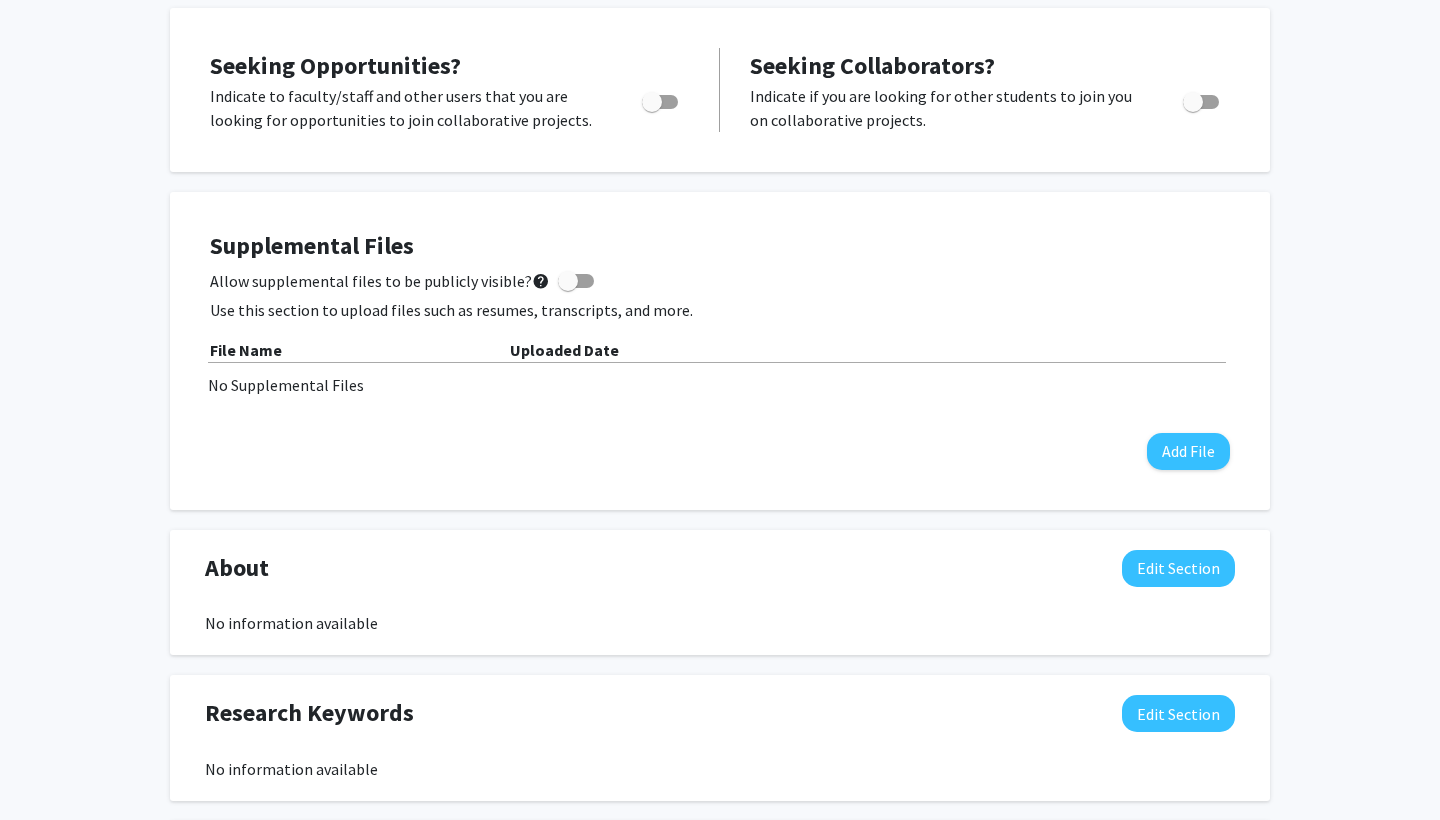 click at bounding box center [652, 102] 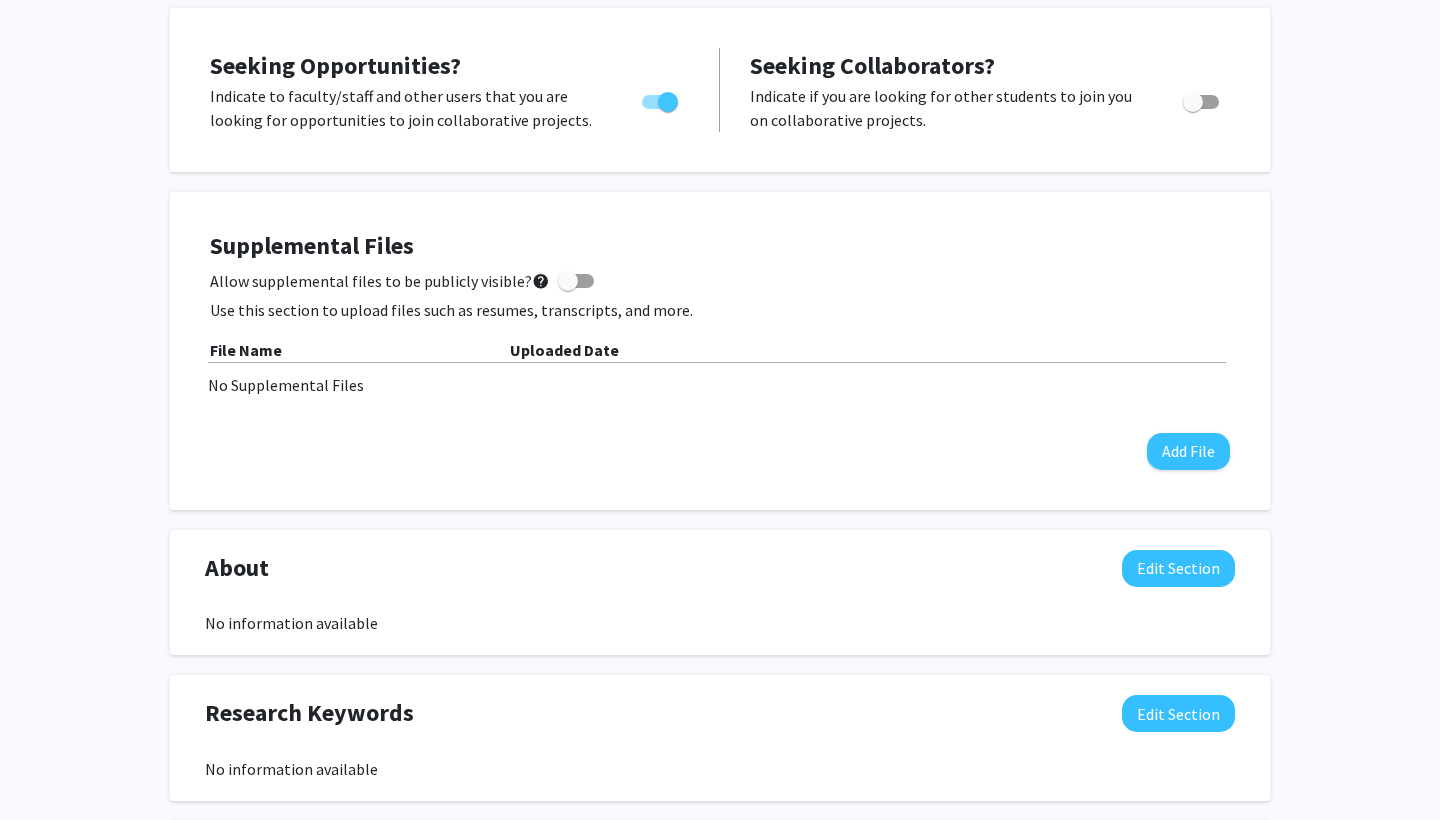 click at bounding box center [1193, 102] 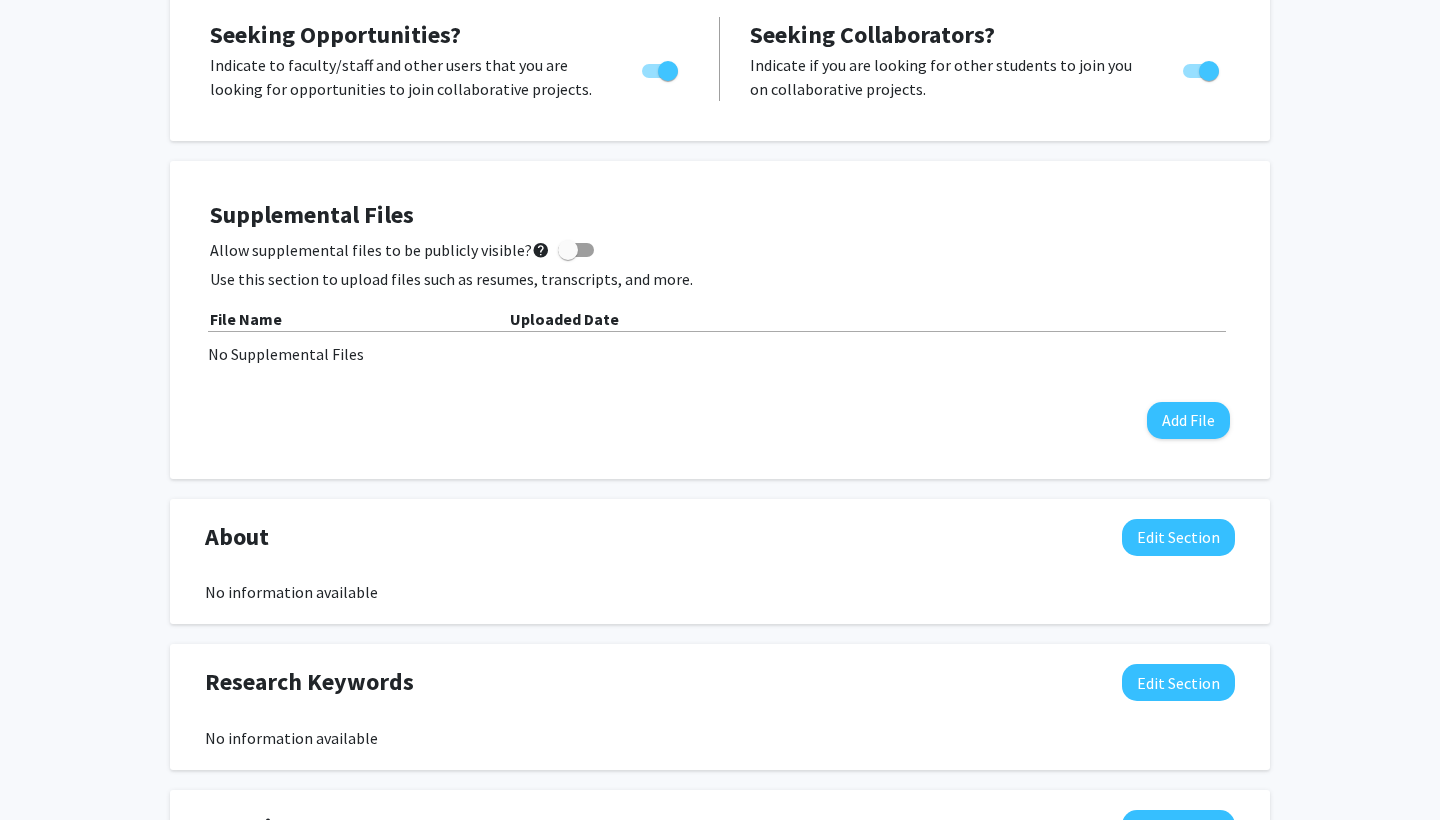 scroll, scrollTop: 394, scrollLeft: 0, axis: vertical 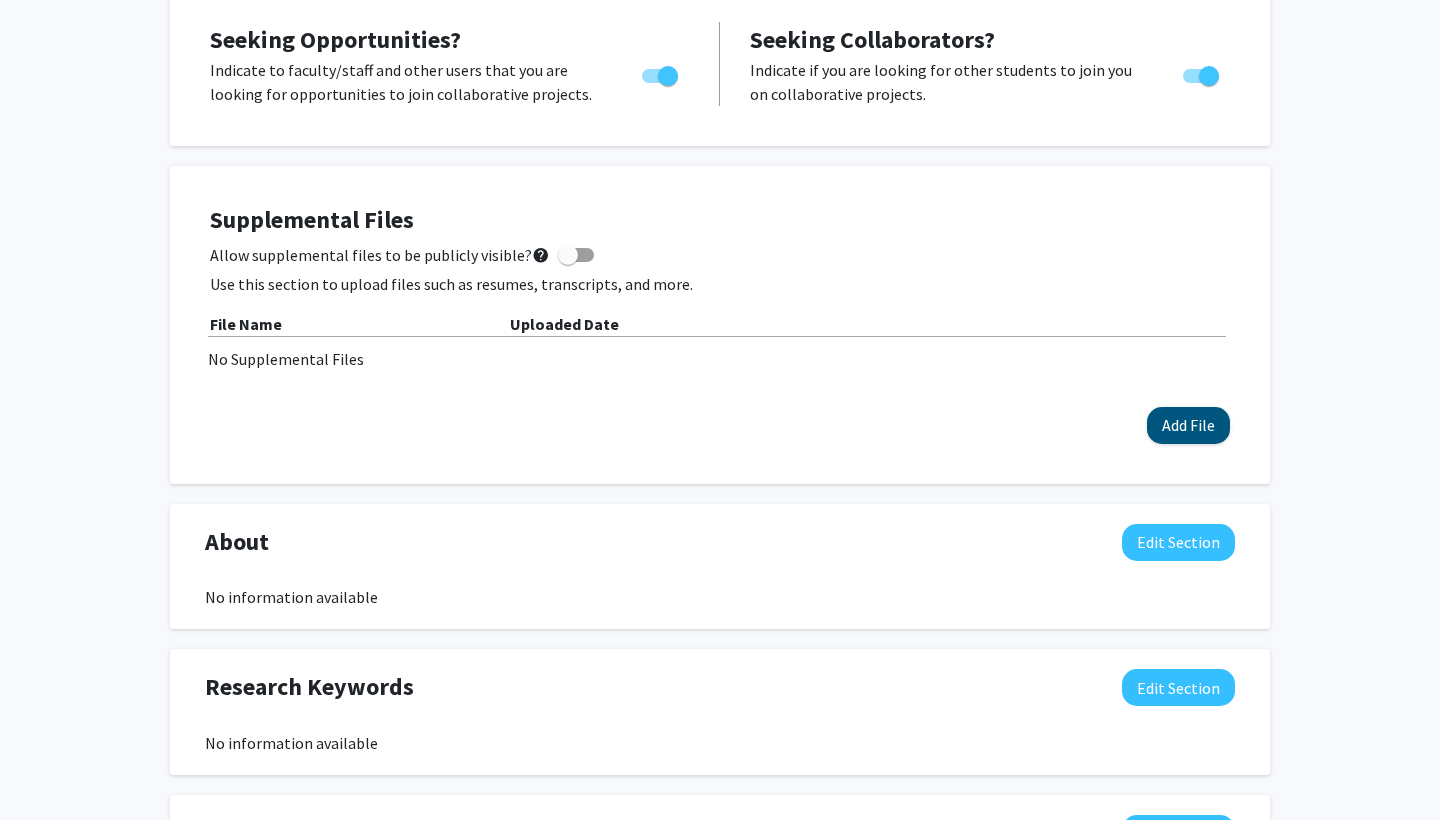 click on "Add File" 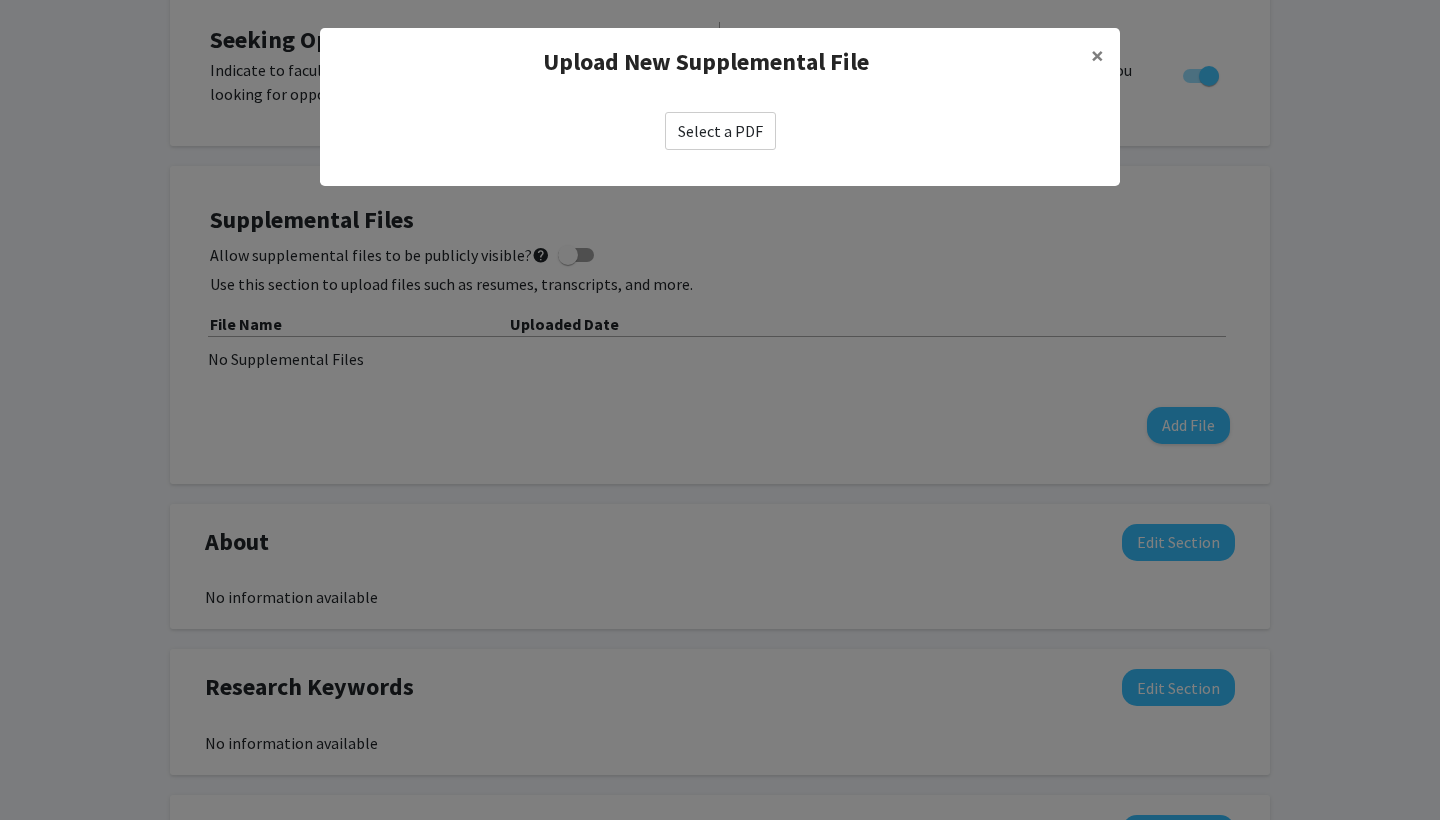 click on "Select a PDF" 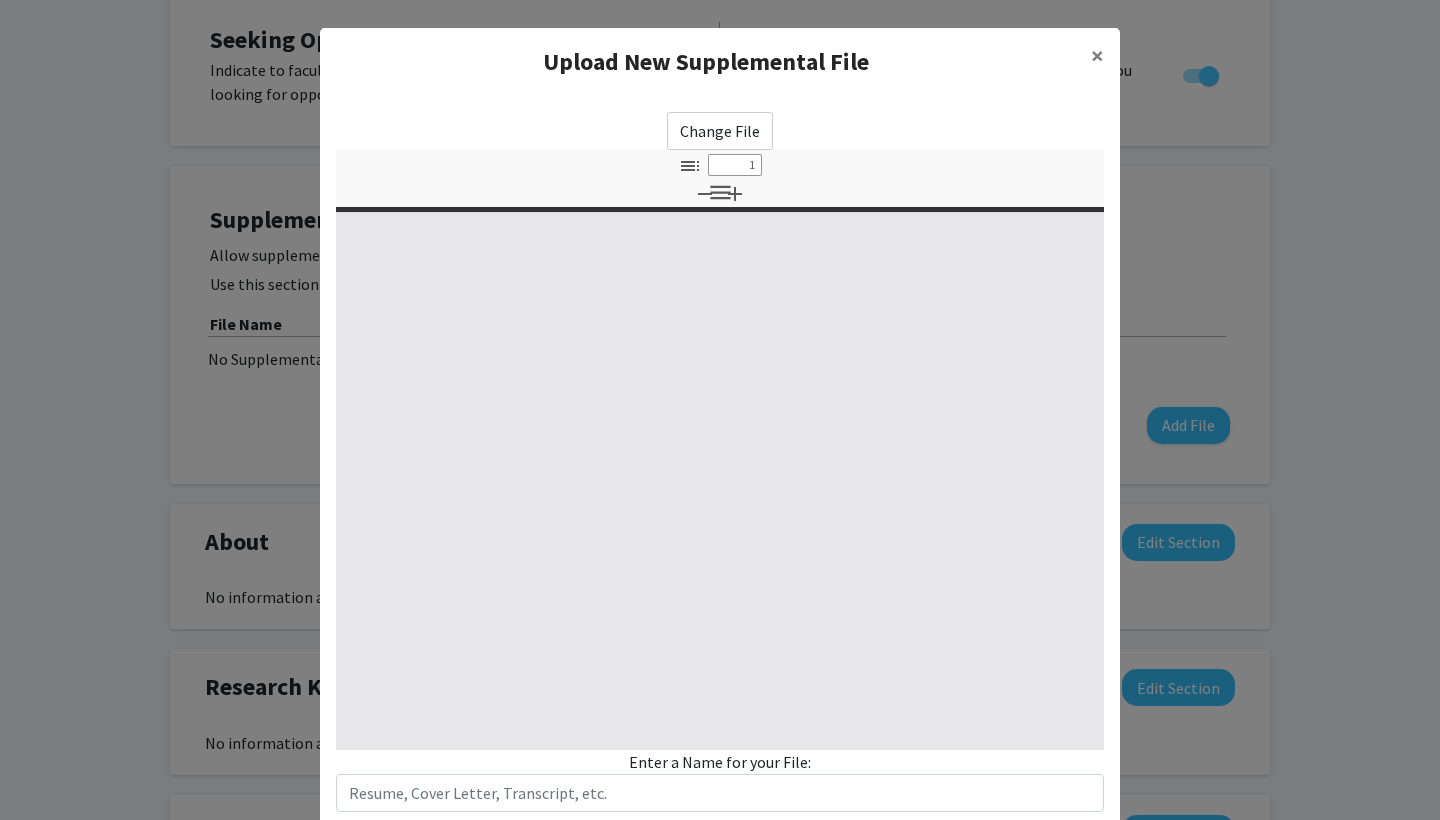 select on "custom" 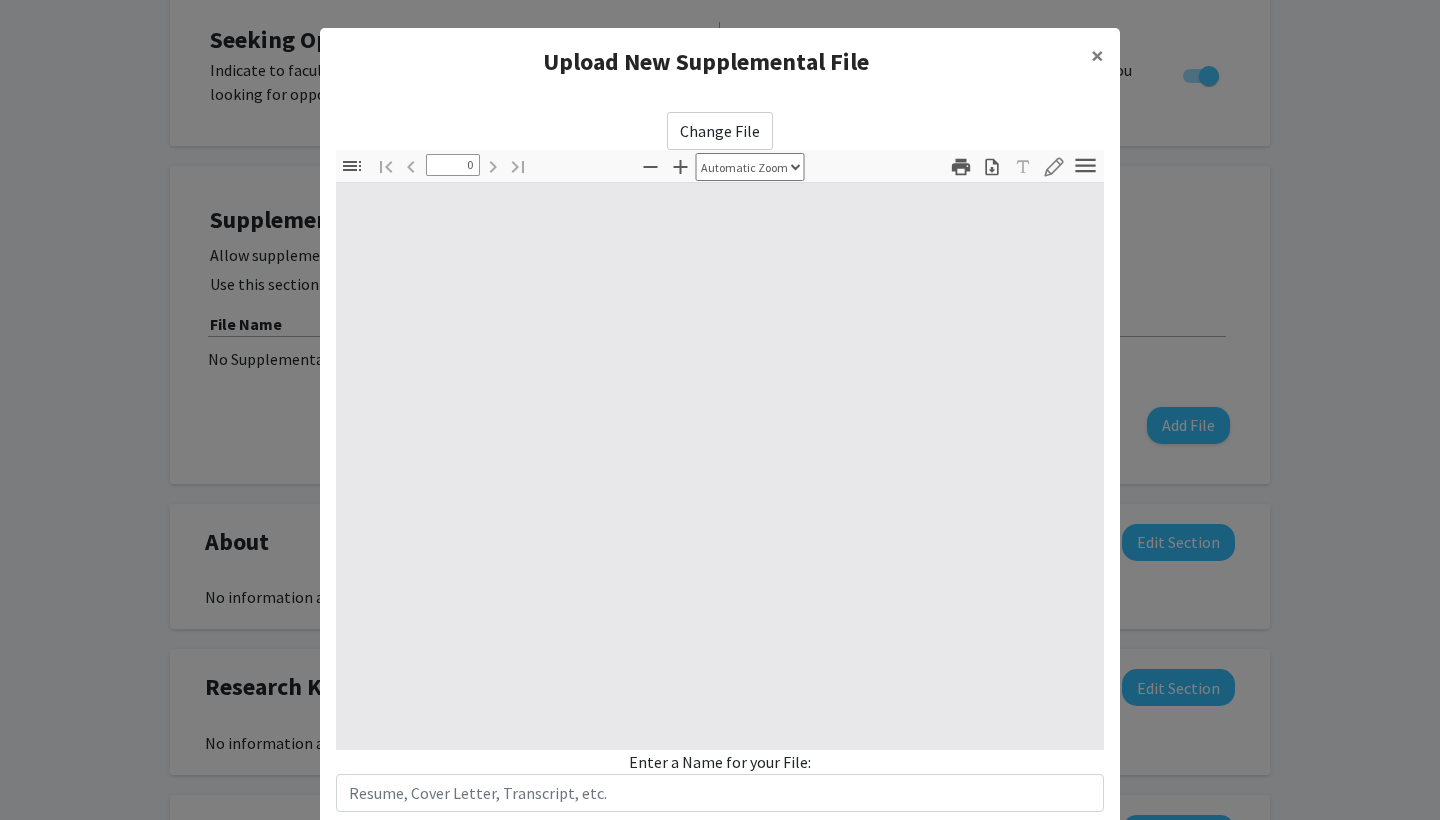 select on "custom" 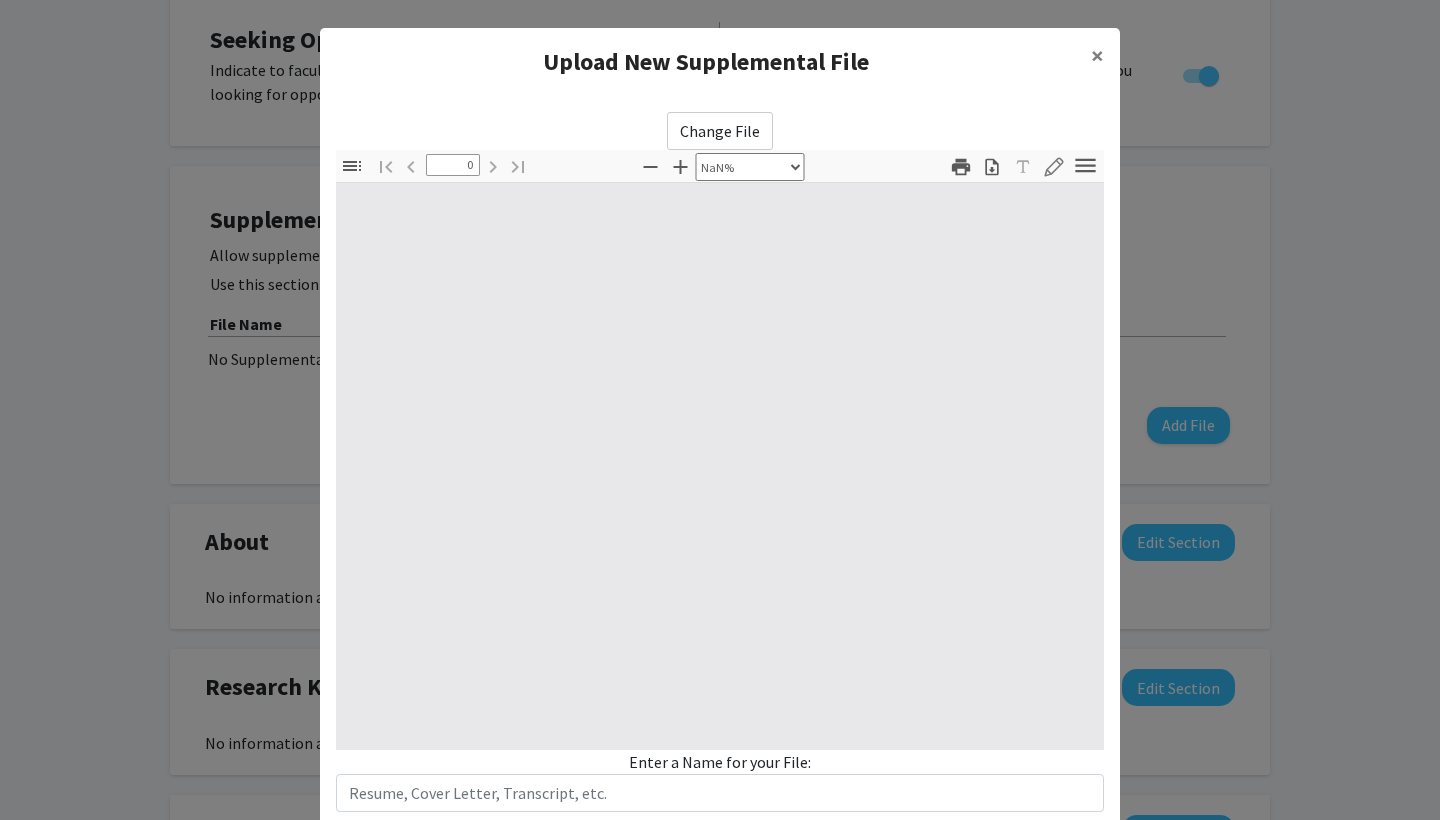 type on "1" 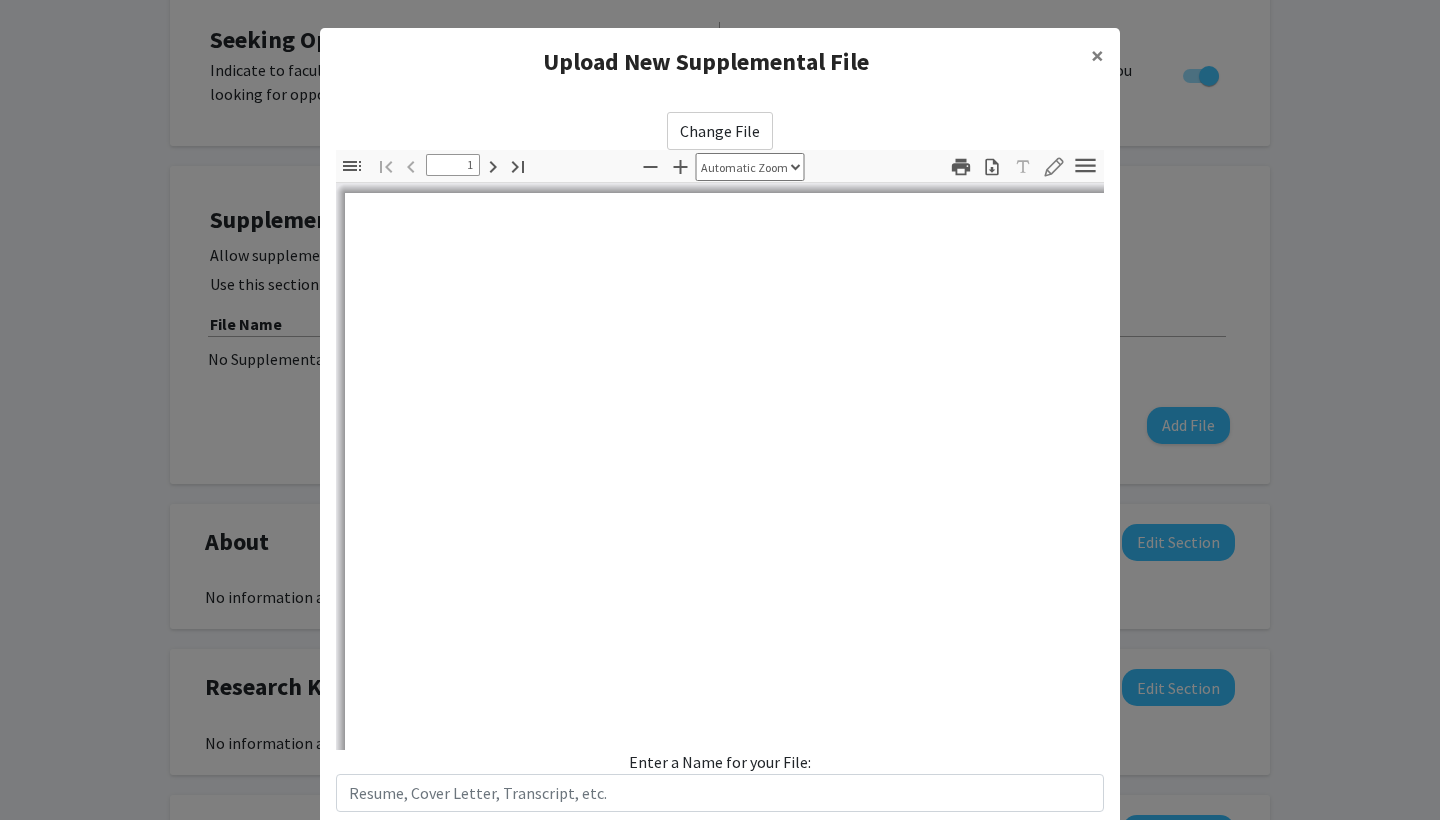 select on "auto" 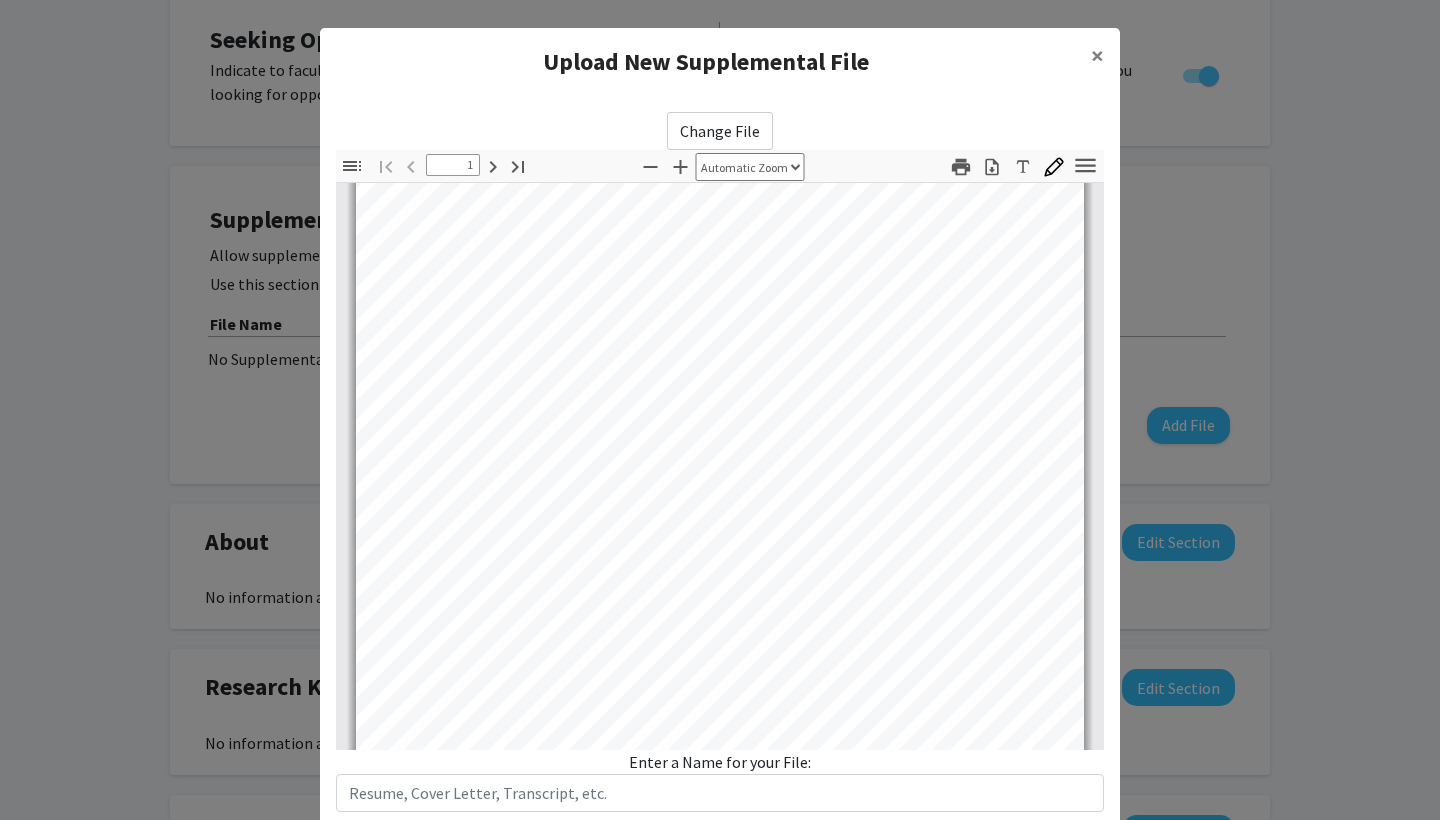 scroll, scrollTop: 0, scrollLeft: 0, axis: both 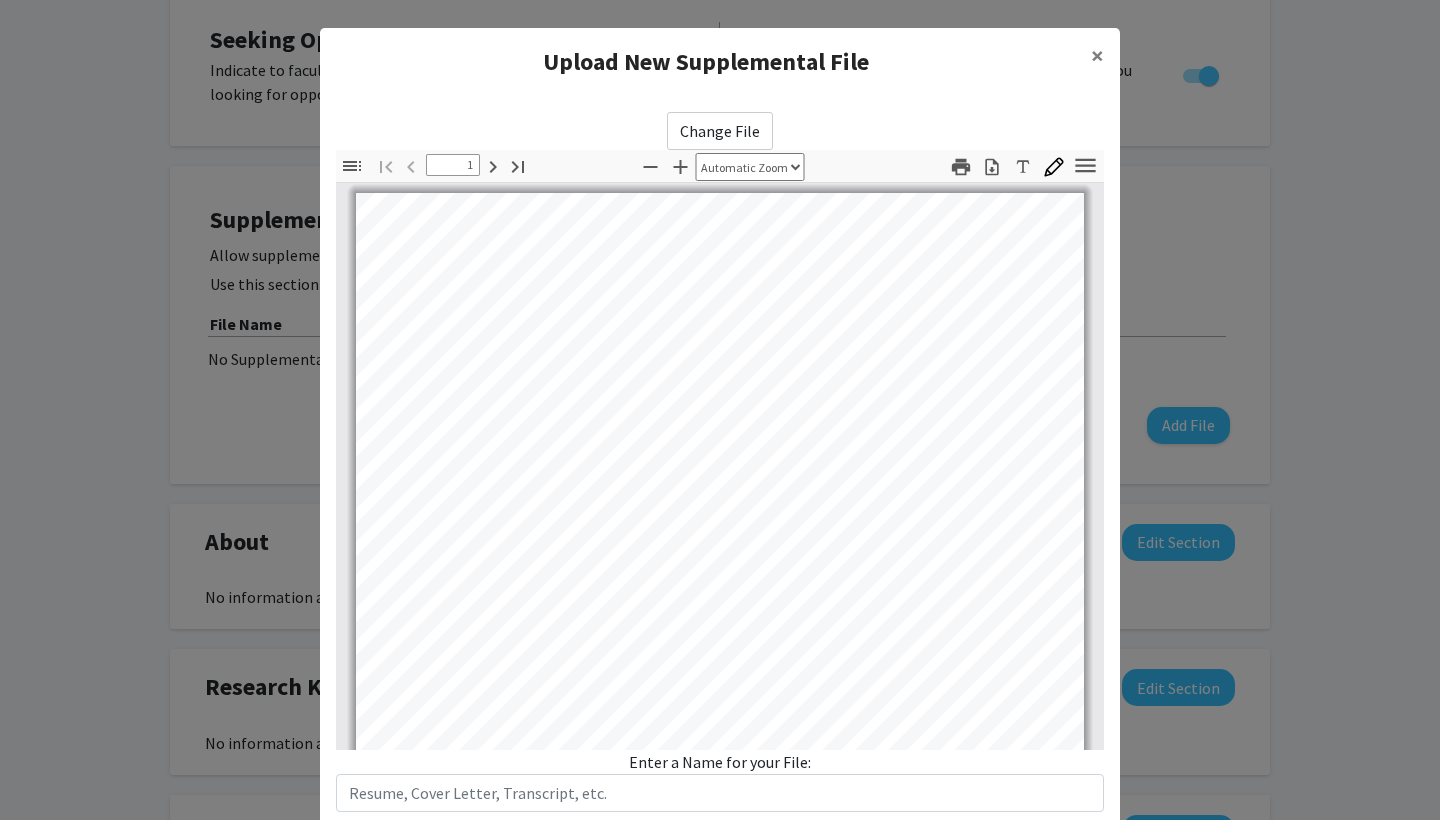 click on "Enter a Name for your File:" 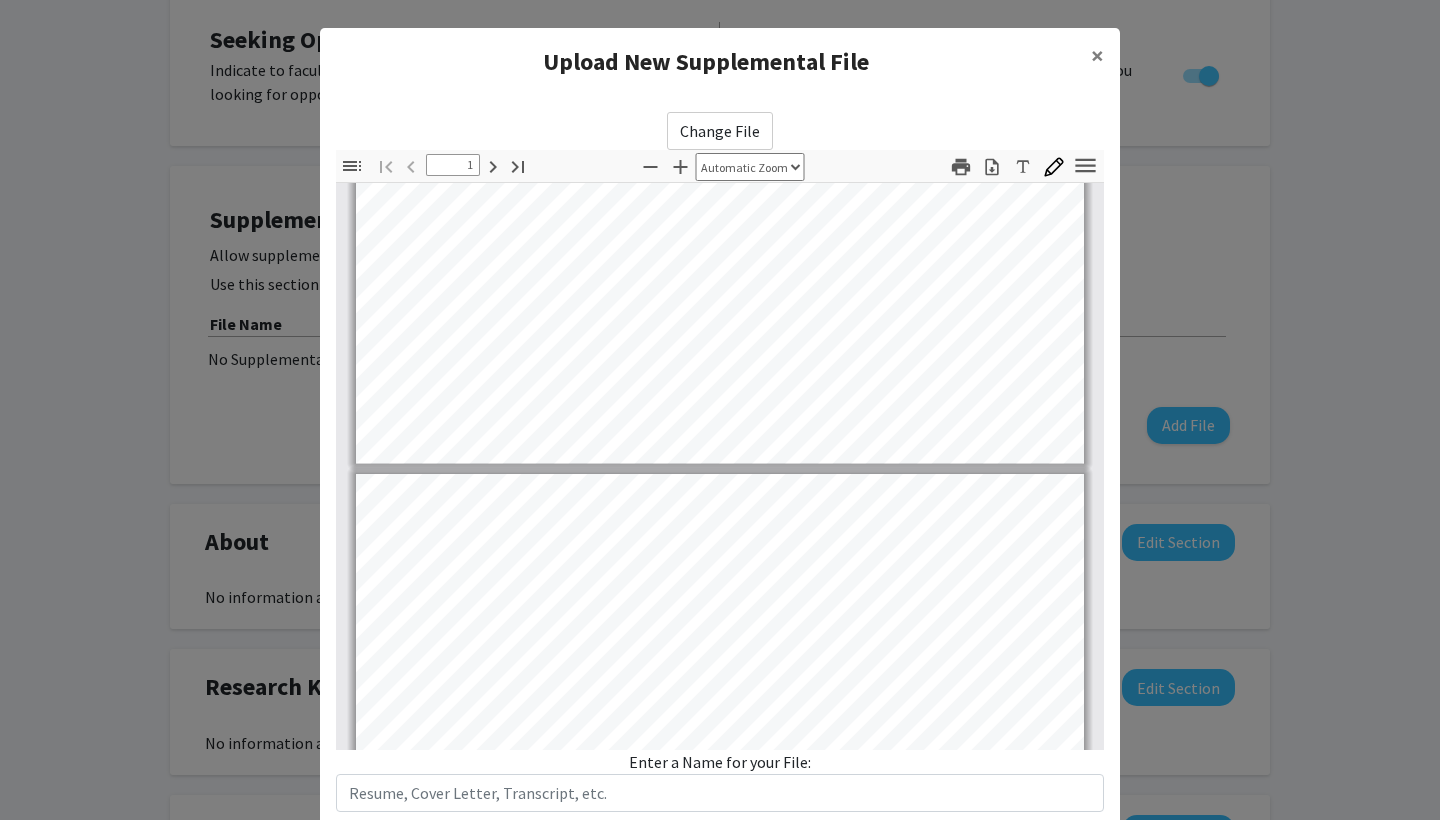 type on "2" 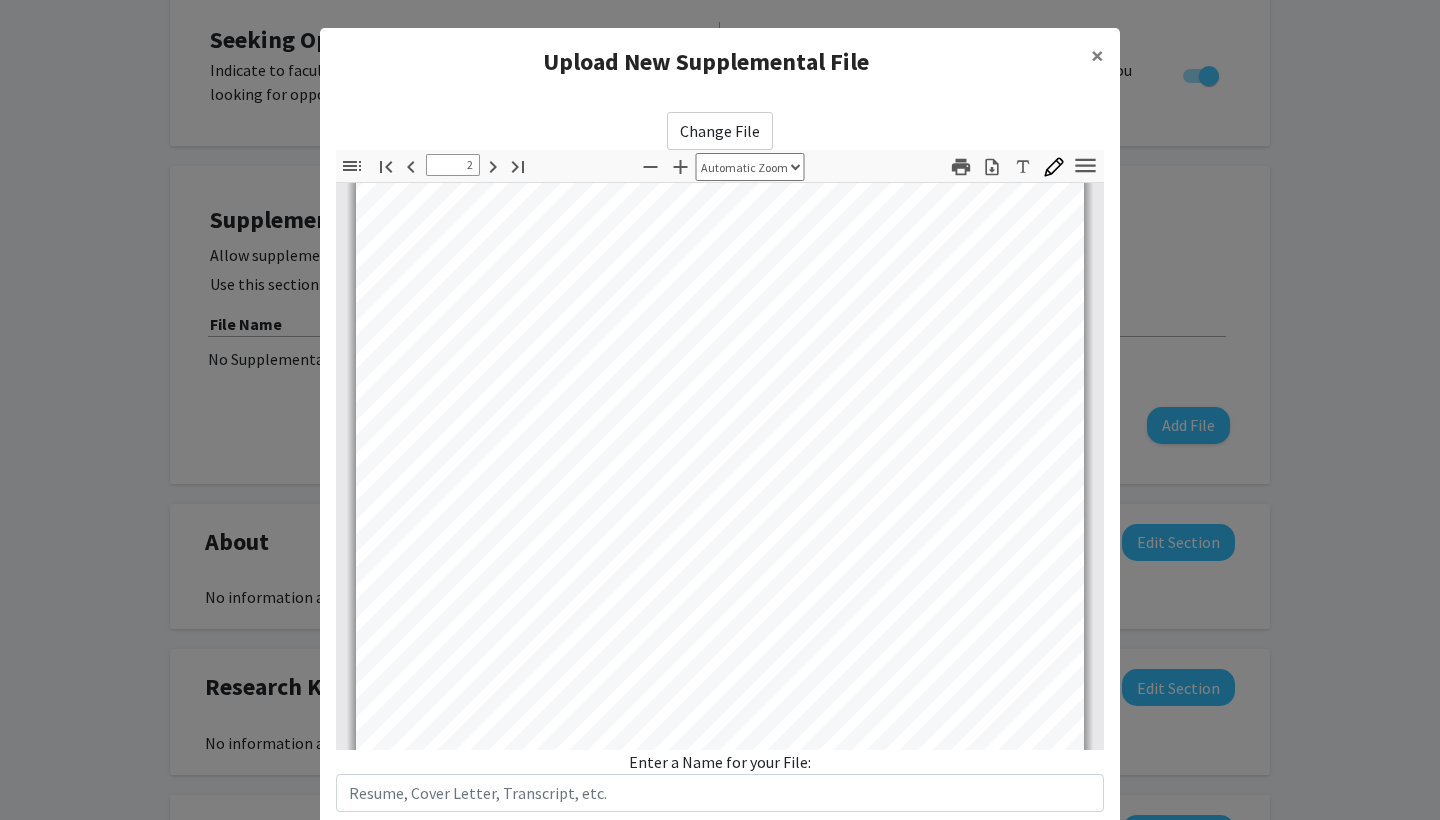 scroll, scrollTop: 1270, scrollLeft: 0, axis: vertical 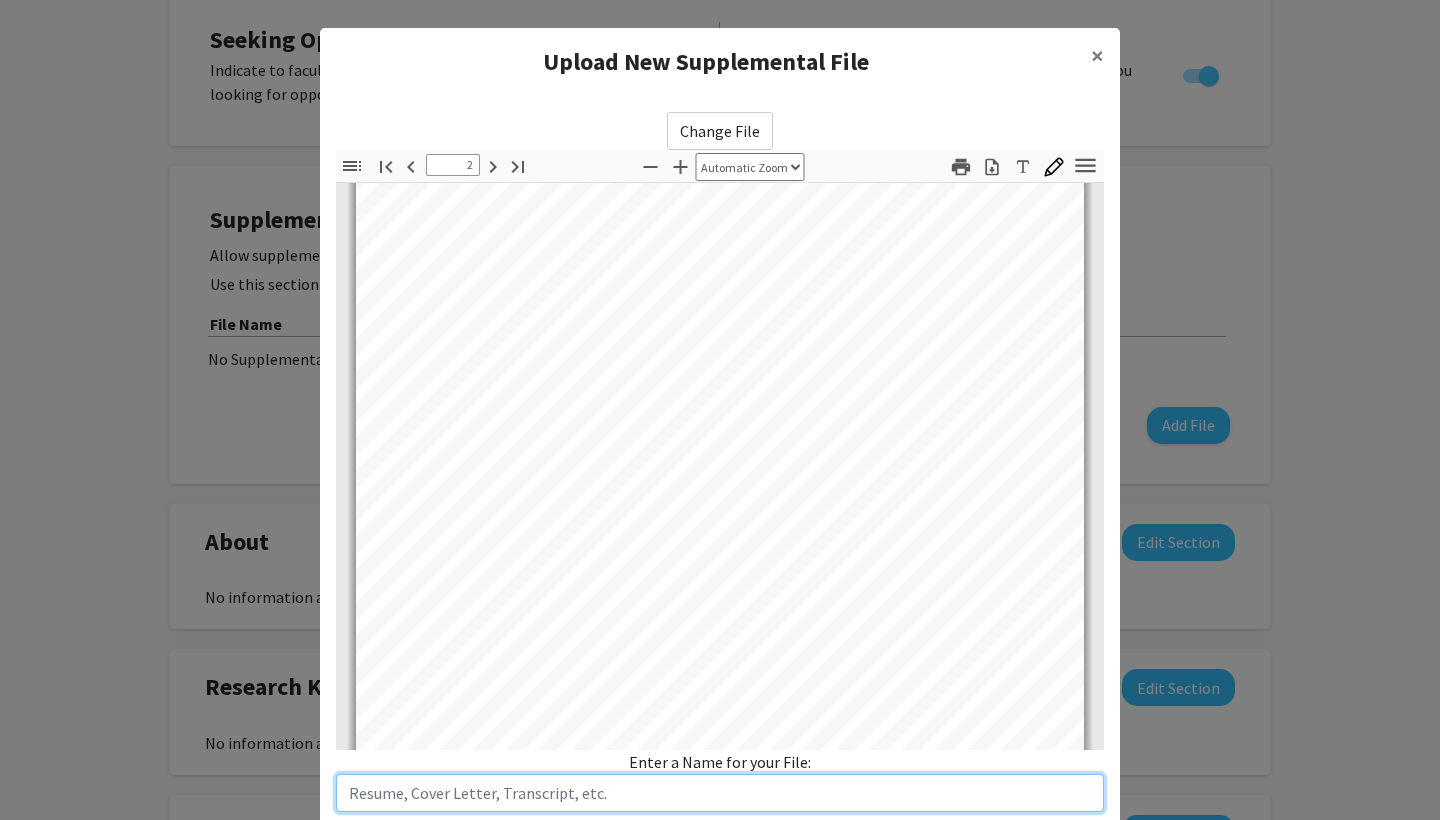 click at bounding box center [720, 793] 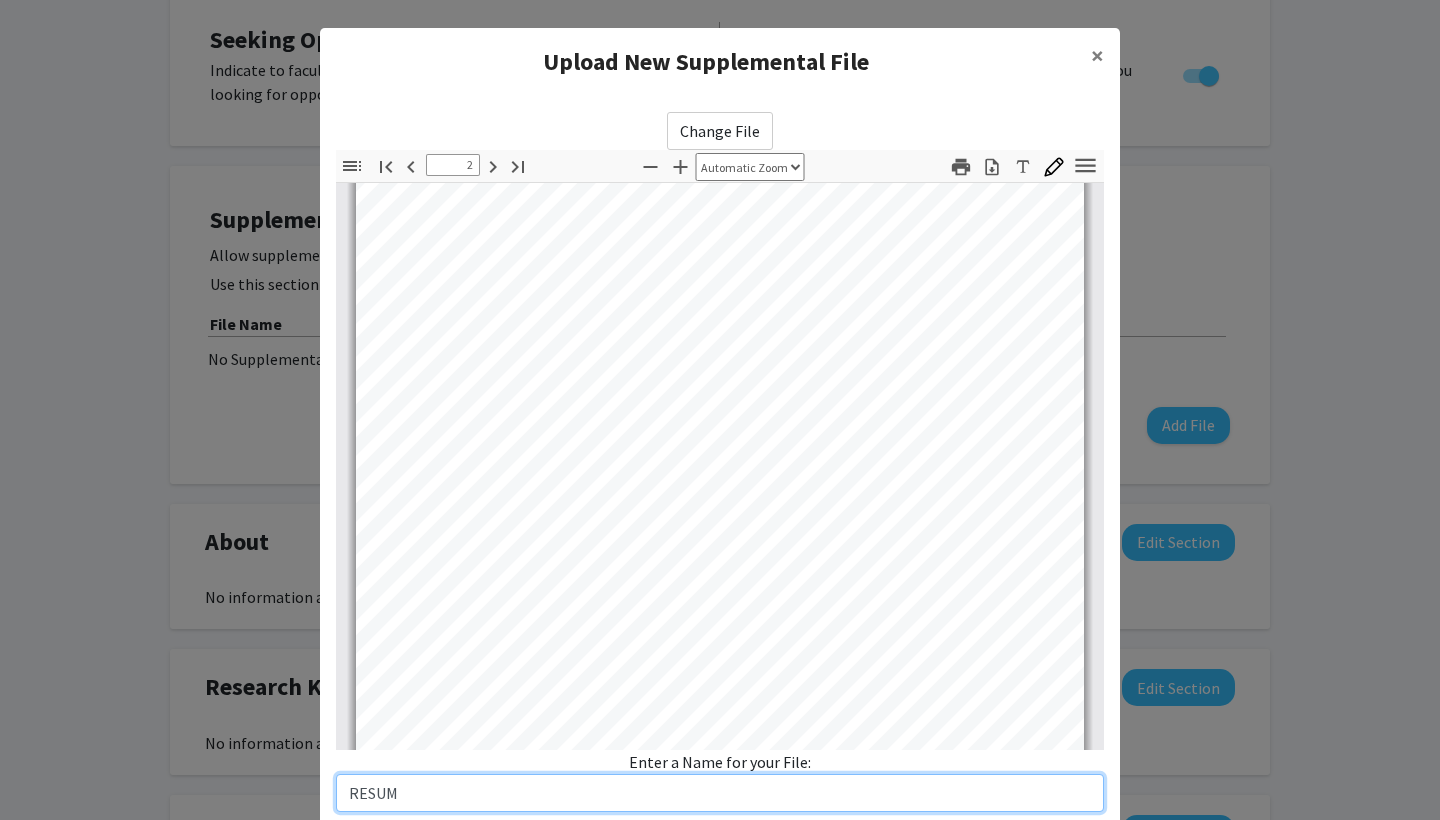 type on "RESUME" 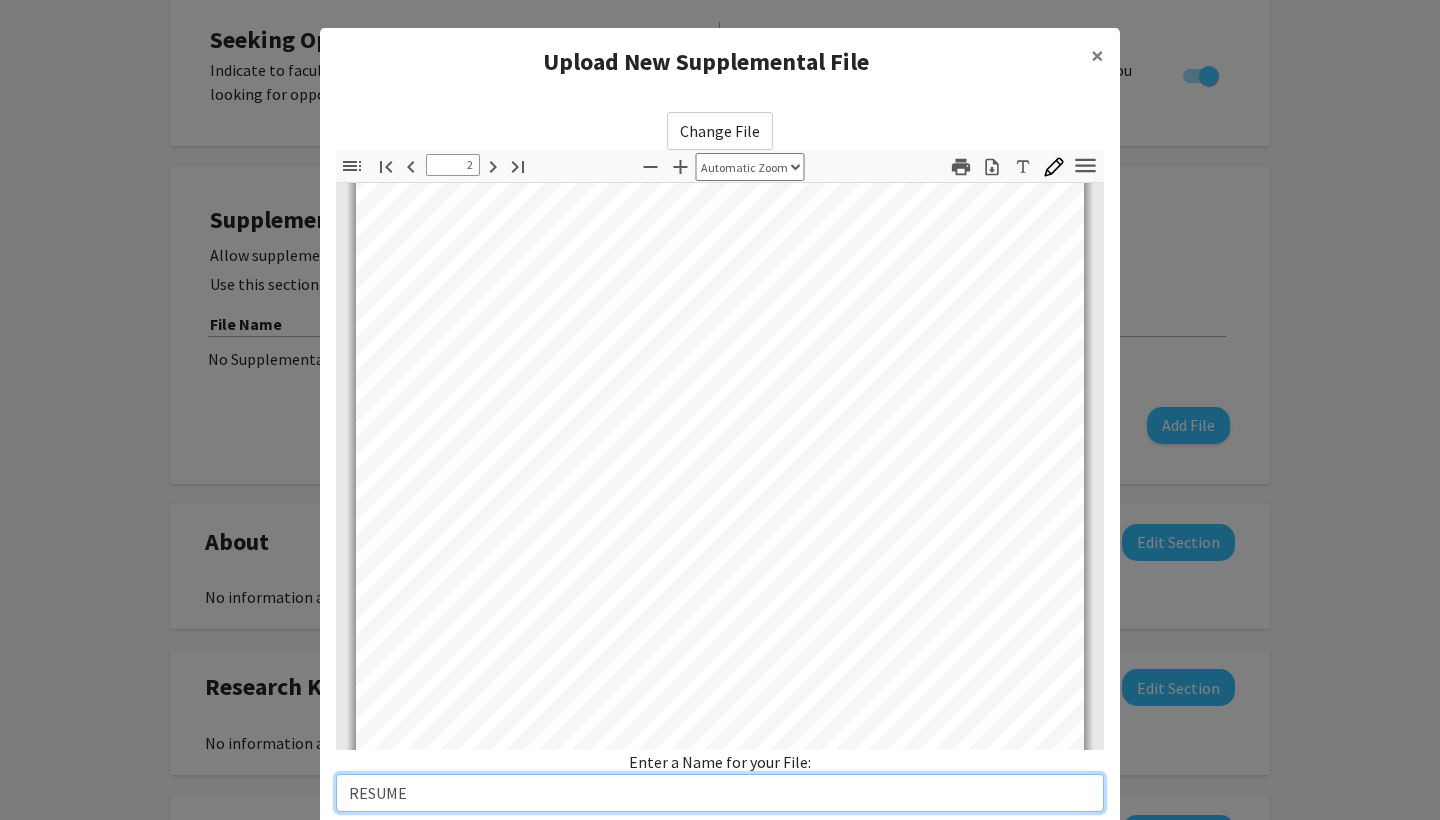 type on "3" 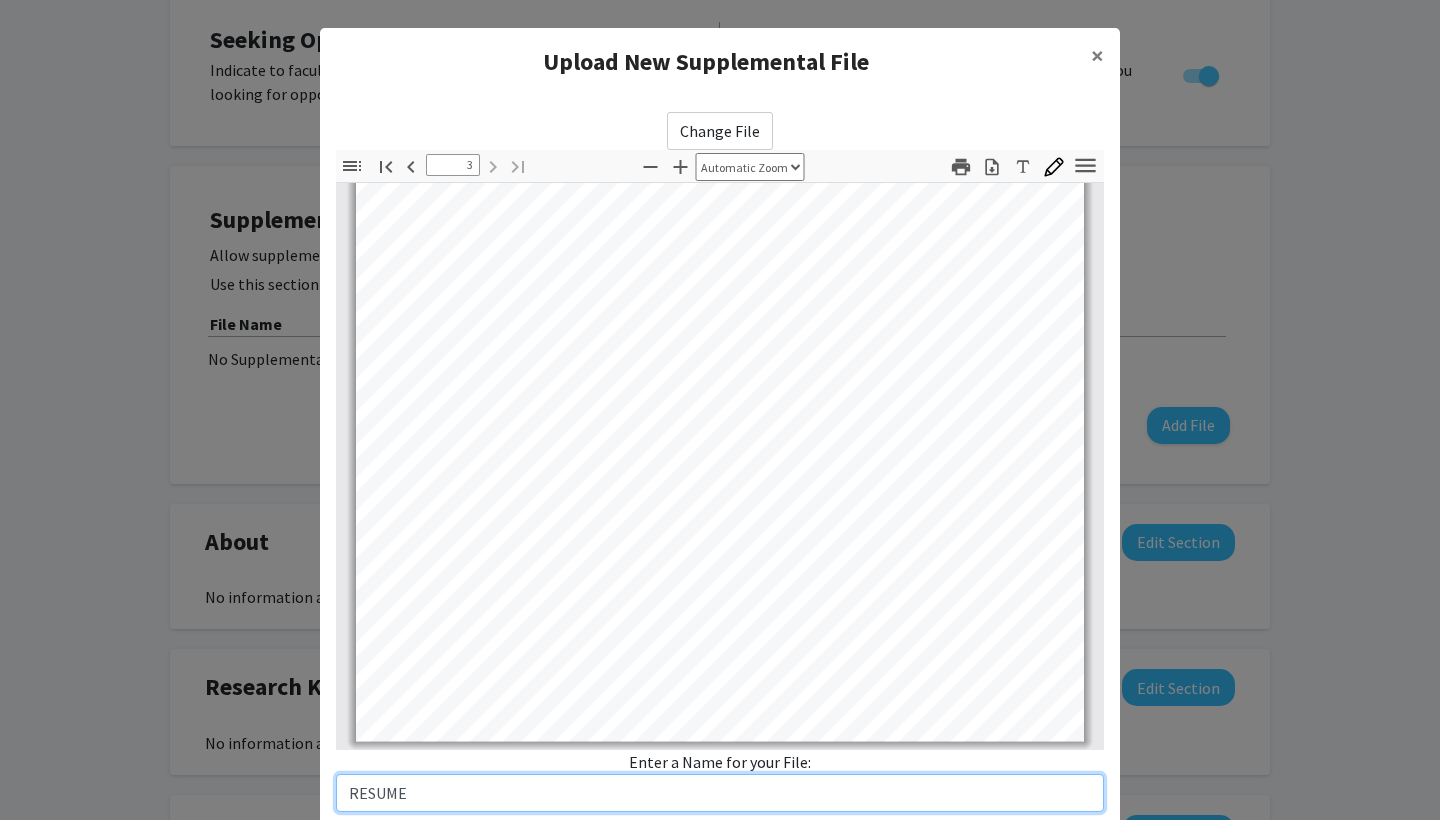 scroll, scrollTop: 2318, scrollLeft: 0, axis: vertical 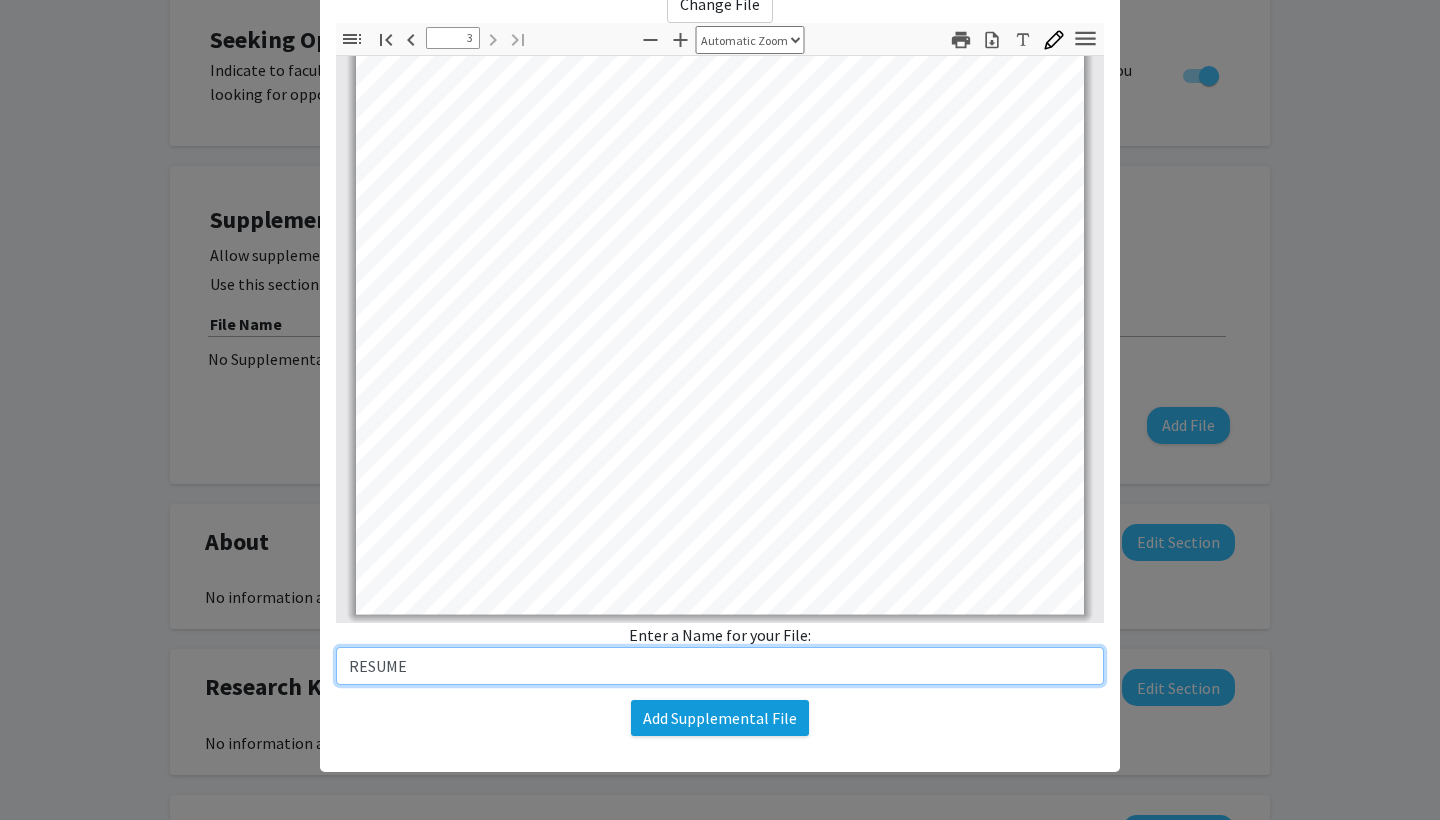 type on "RESUME" 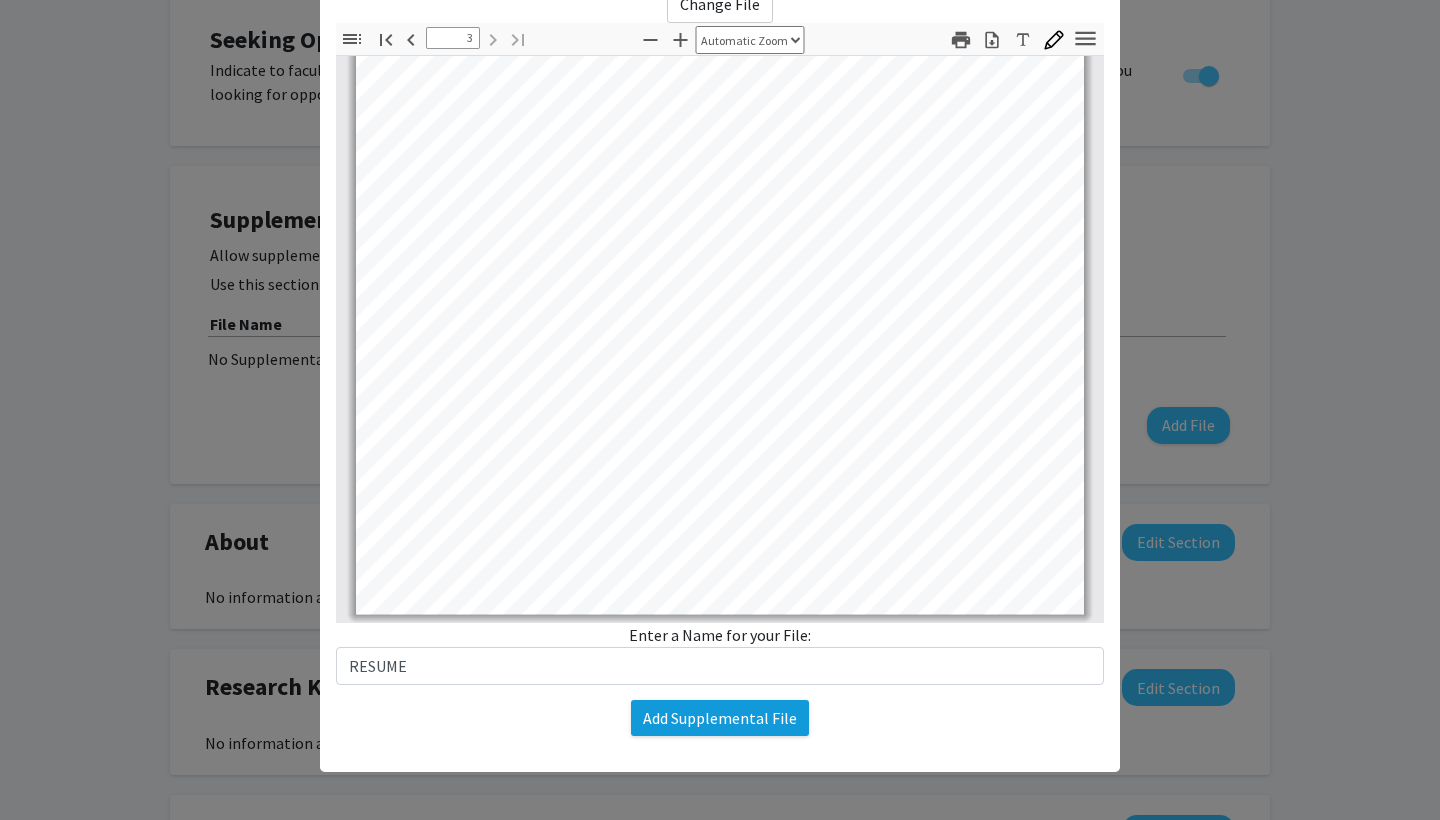 click on "Add Supplemental File" 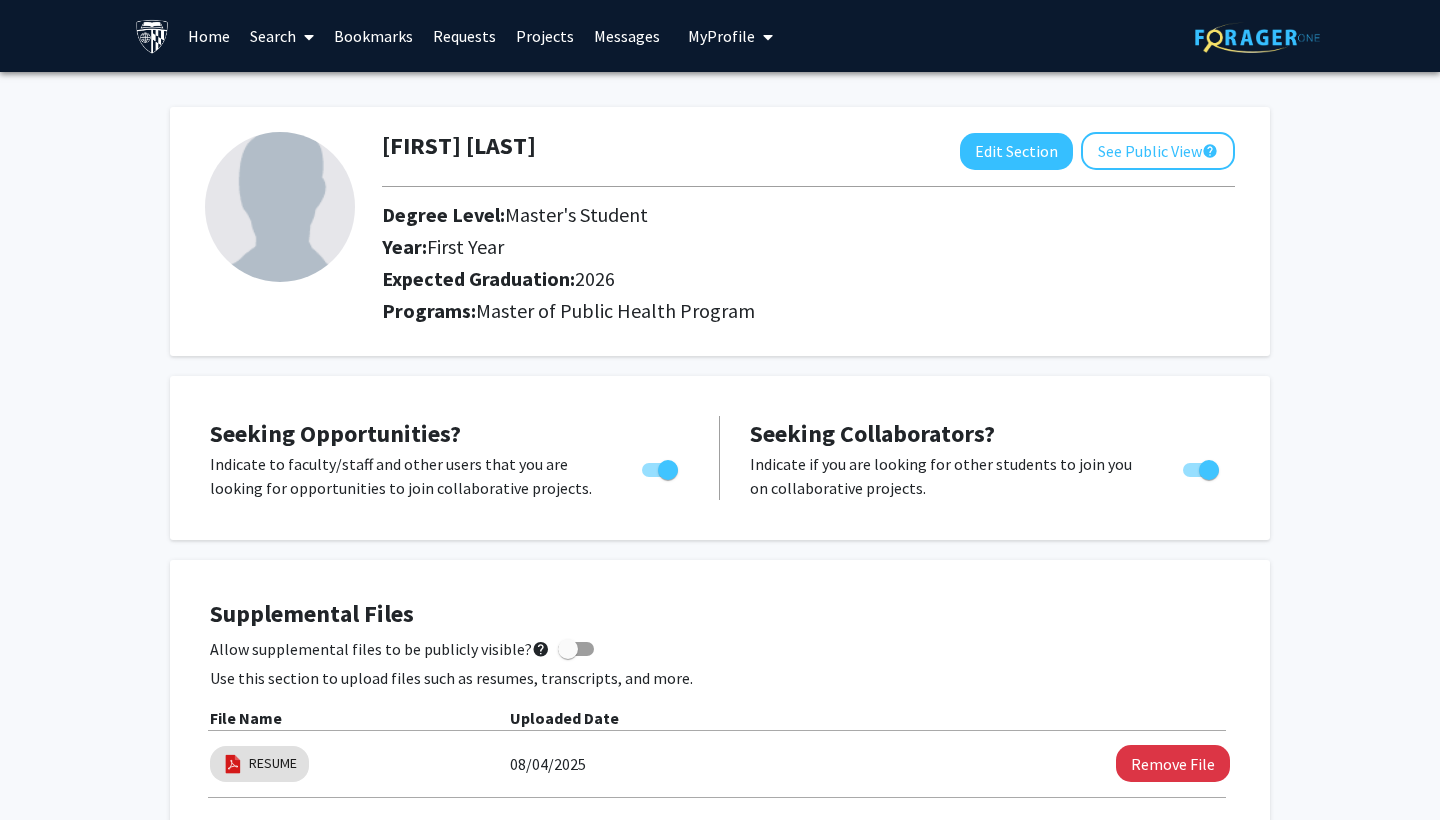 scroll, scrollTop: 0, scrollLeft: 0, axis: both 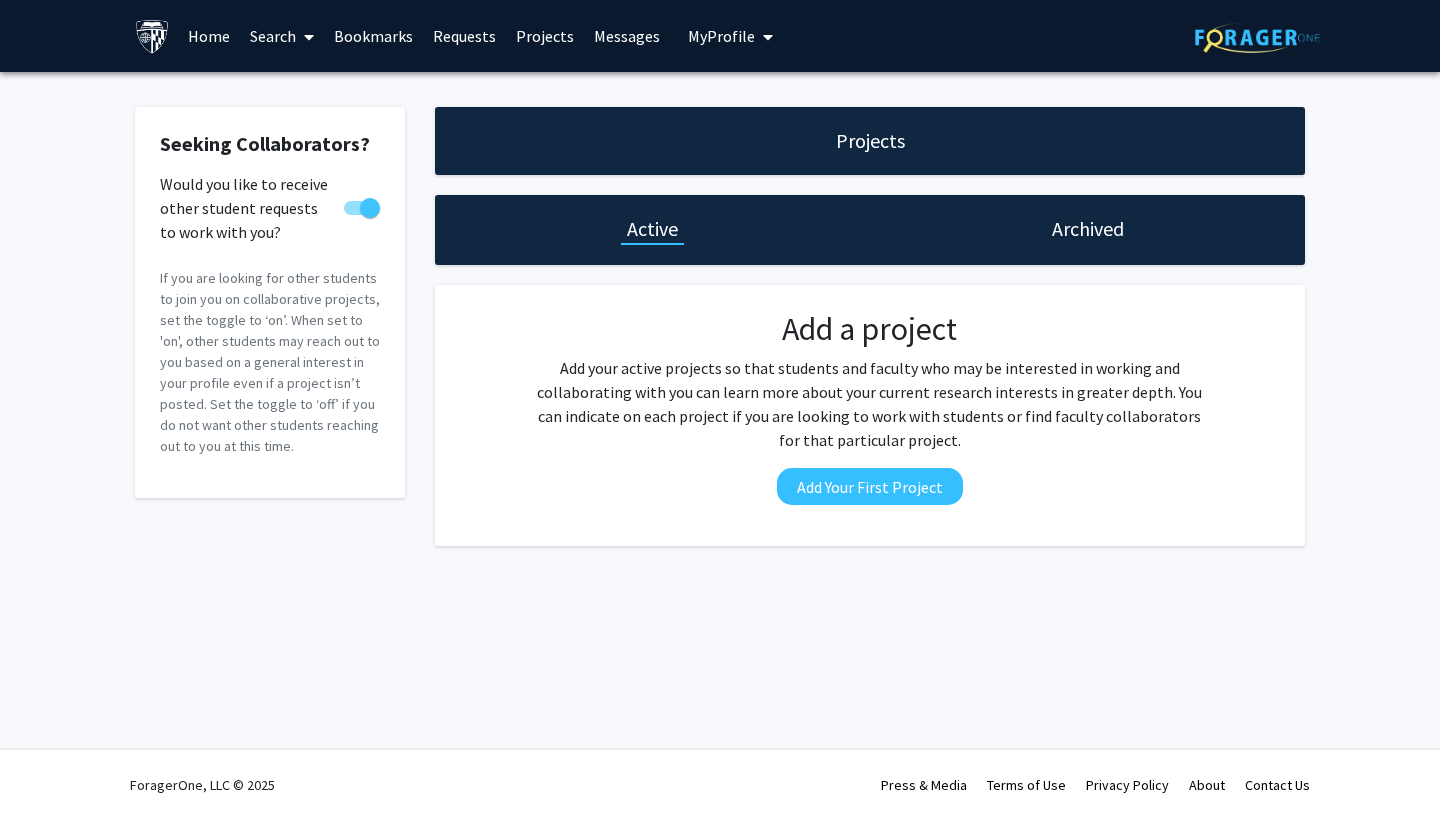 click at bounding box center [305, 37] 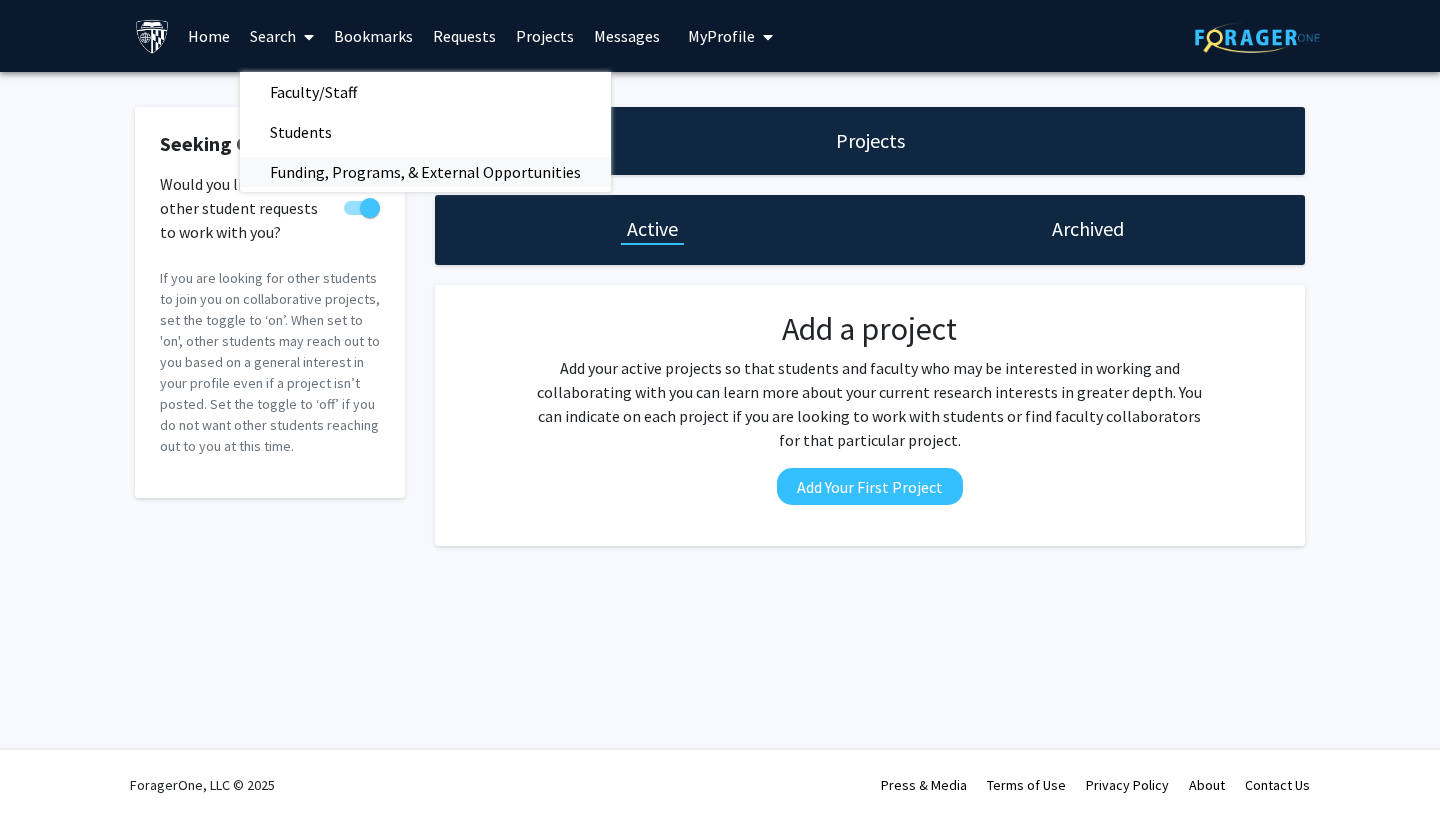 click on "Funding, Programs, & External Opportunities" at bounding box center [425, 172] 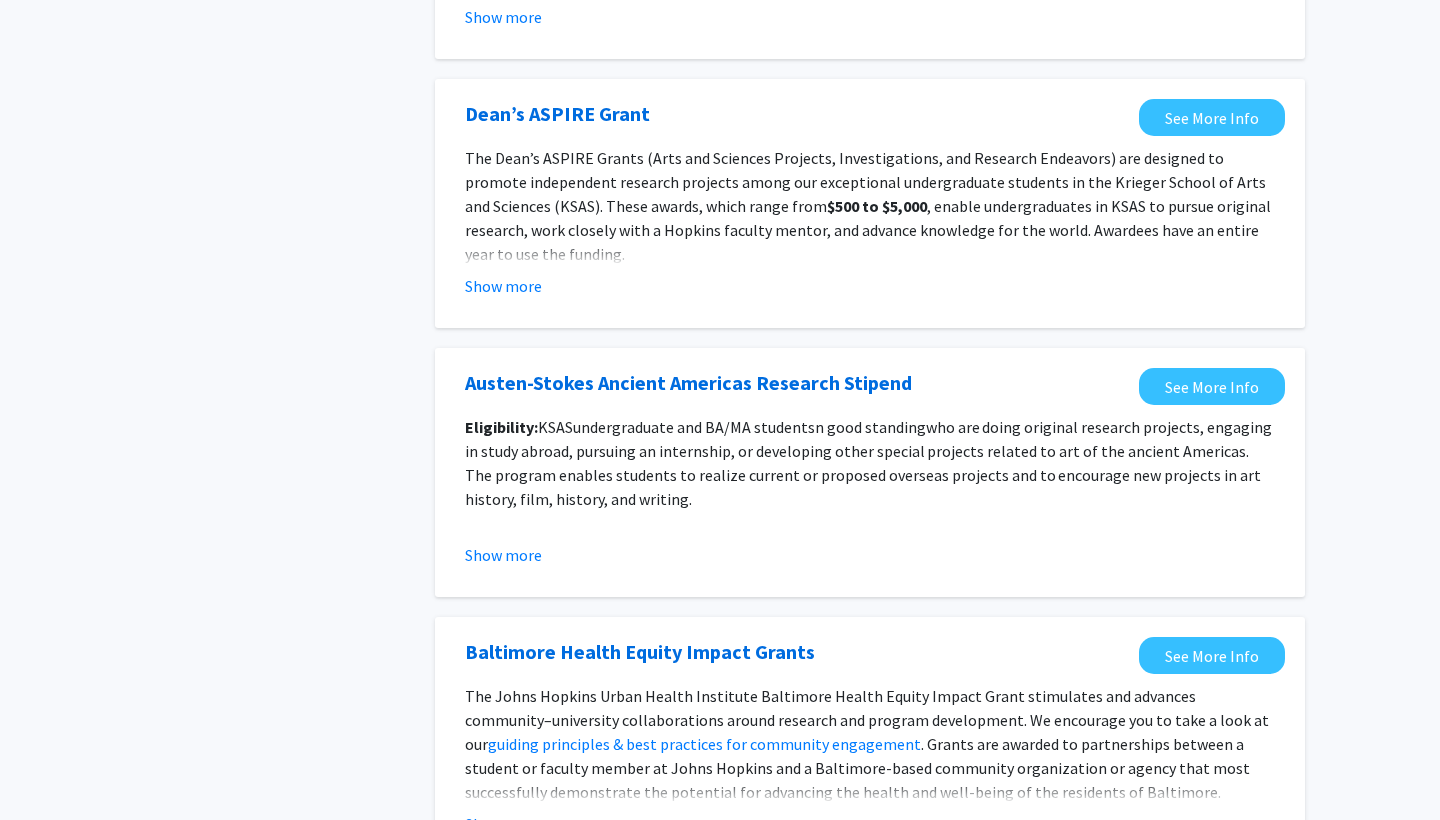 scroll, scrollTop: 1951, scrollLeft: 0, axis: vertical 